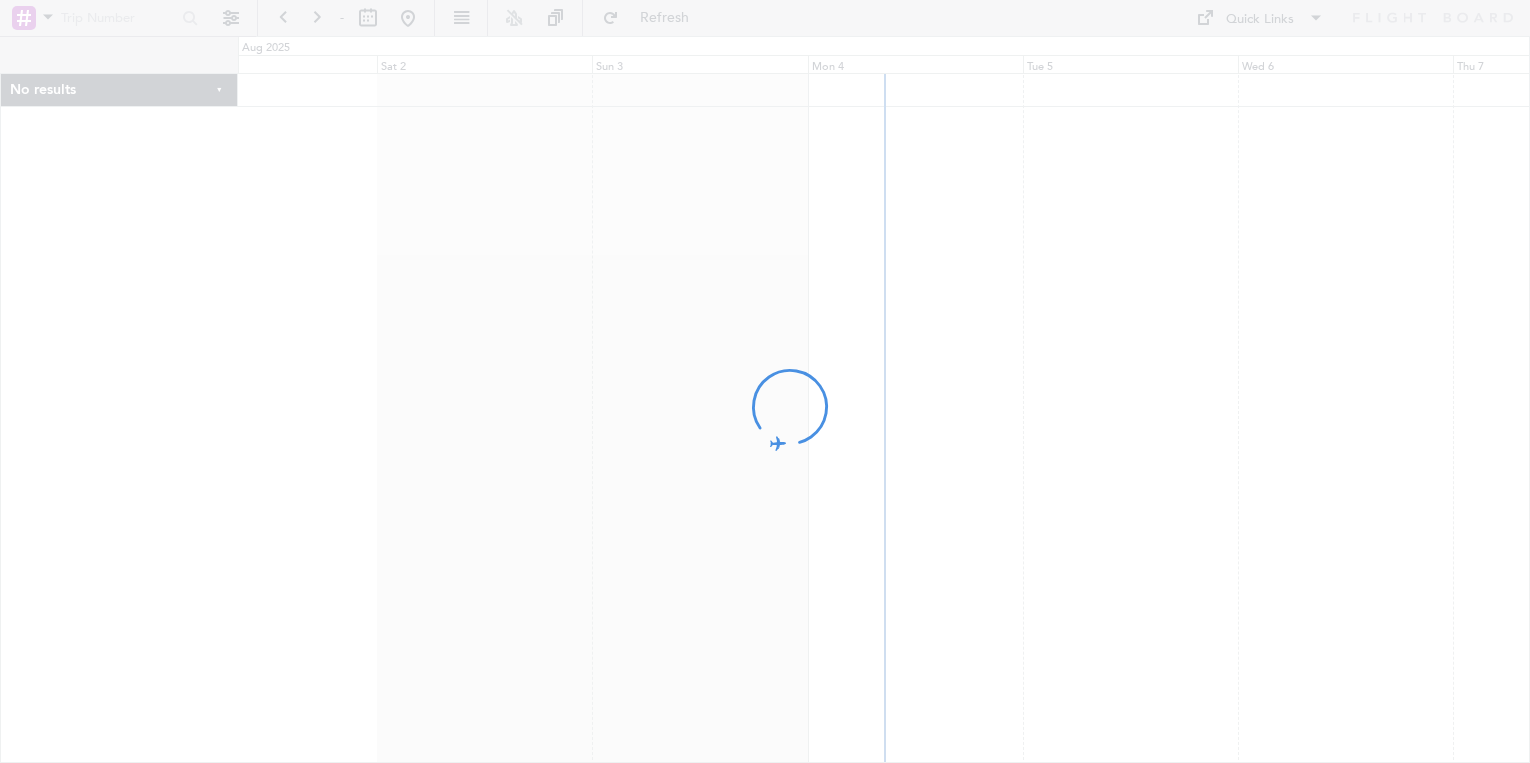 scroll, scrollTop: 0, scrollLeft: 0, axis: both 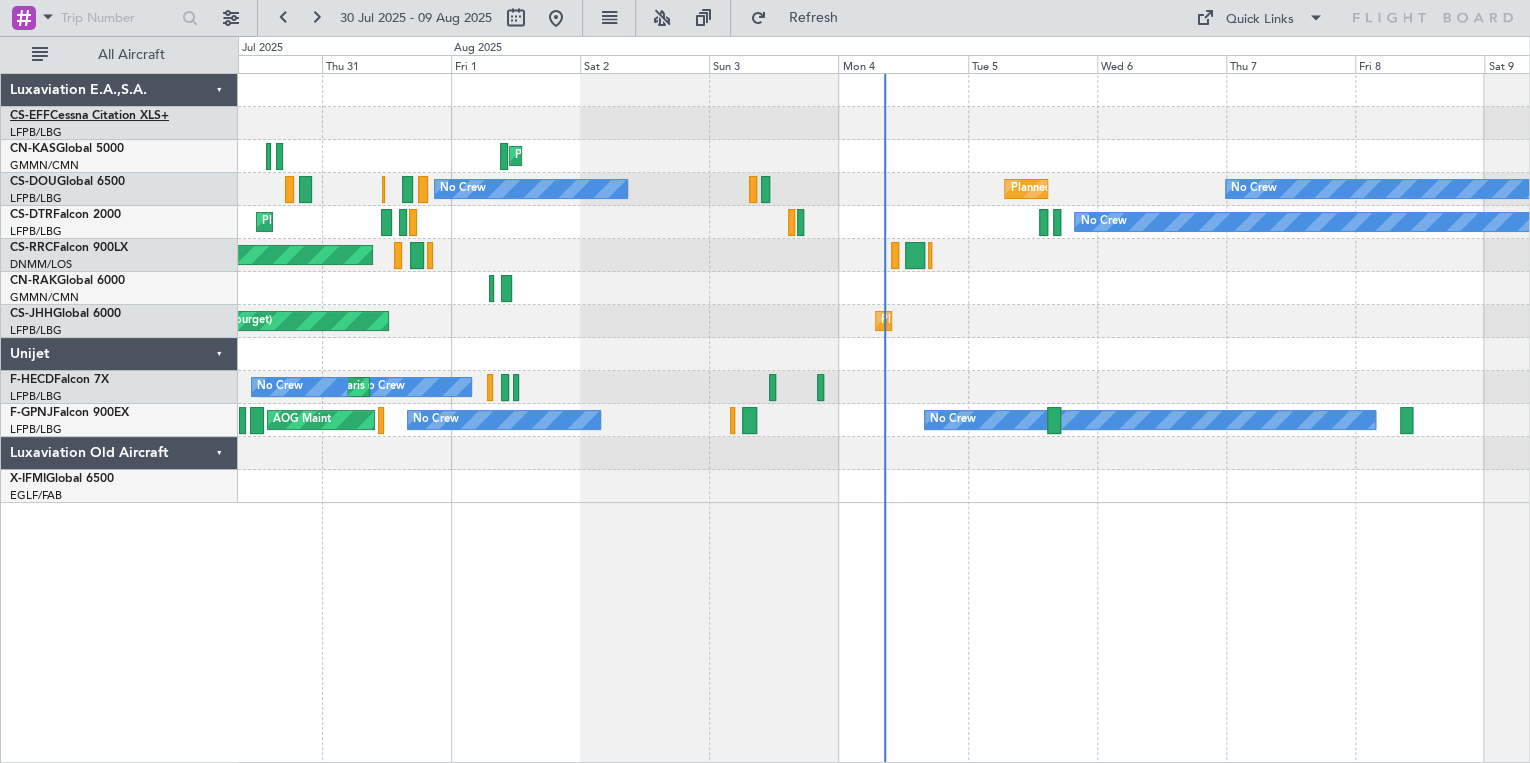 click on "CS-EFF  Cessna Citation XLS+" 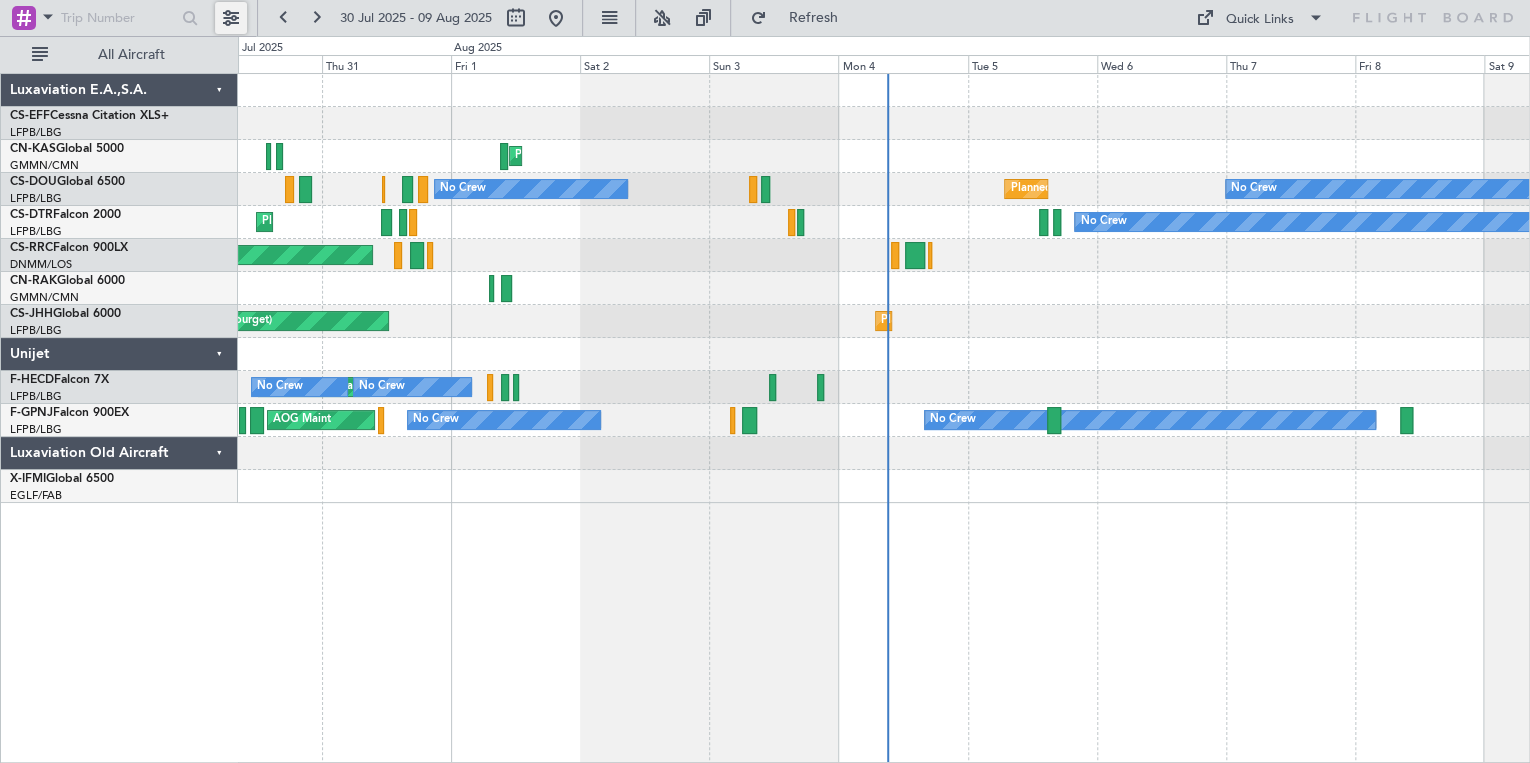 click at bounding box center [231, 18] 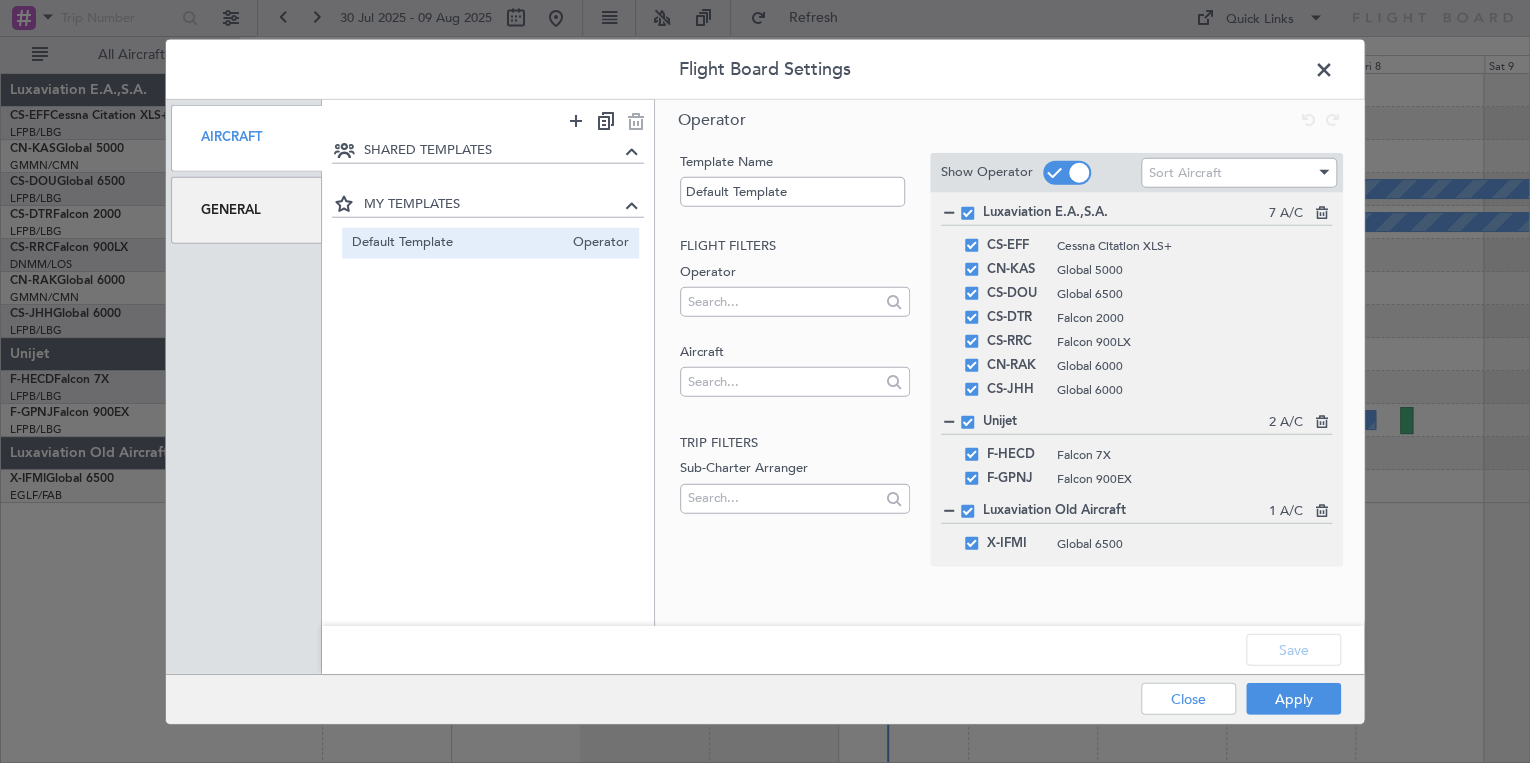 click at bounding box center (967, 510) 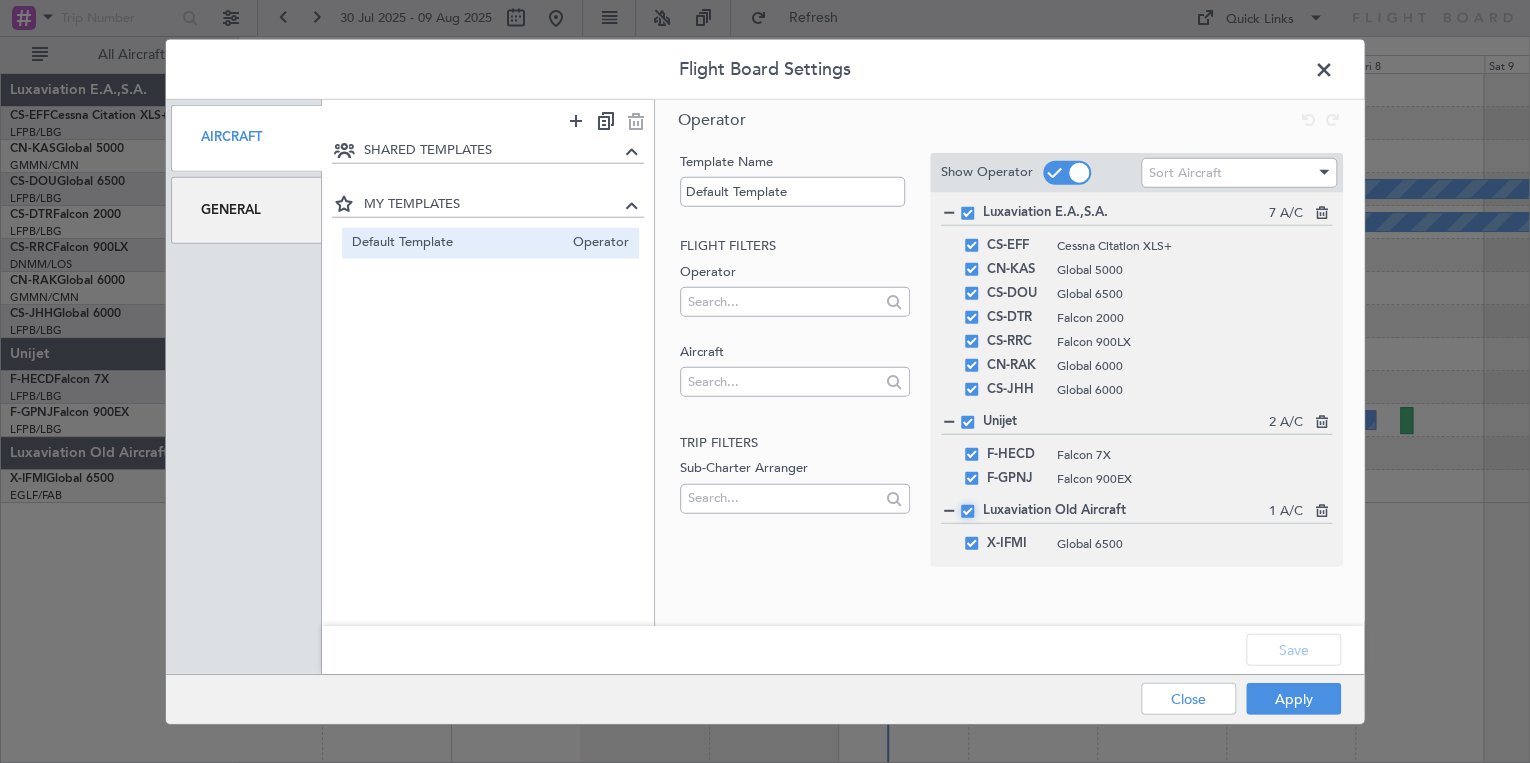 click at bounding box center (975, 504) 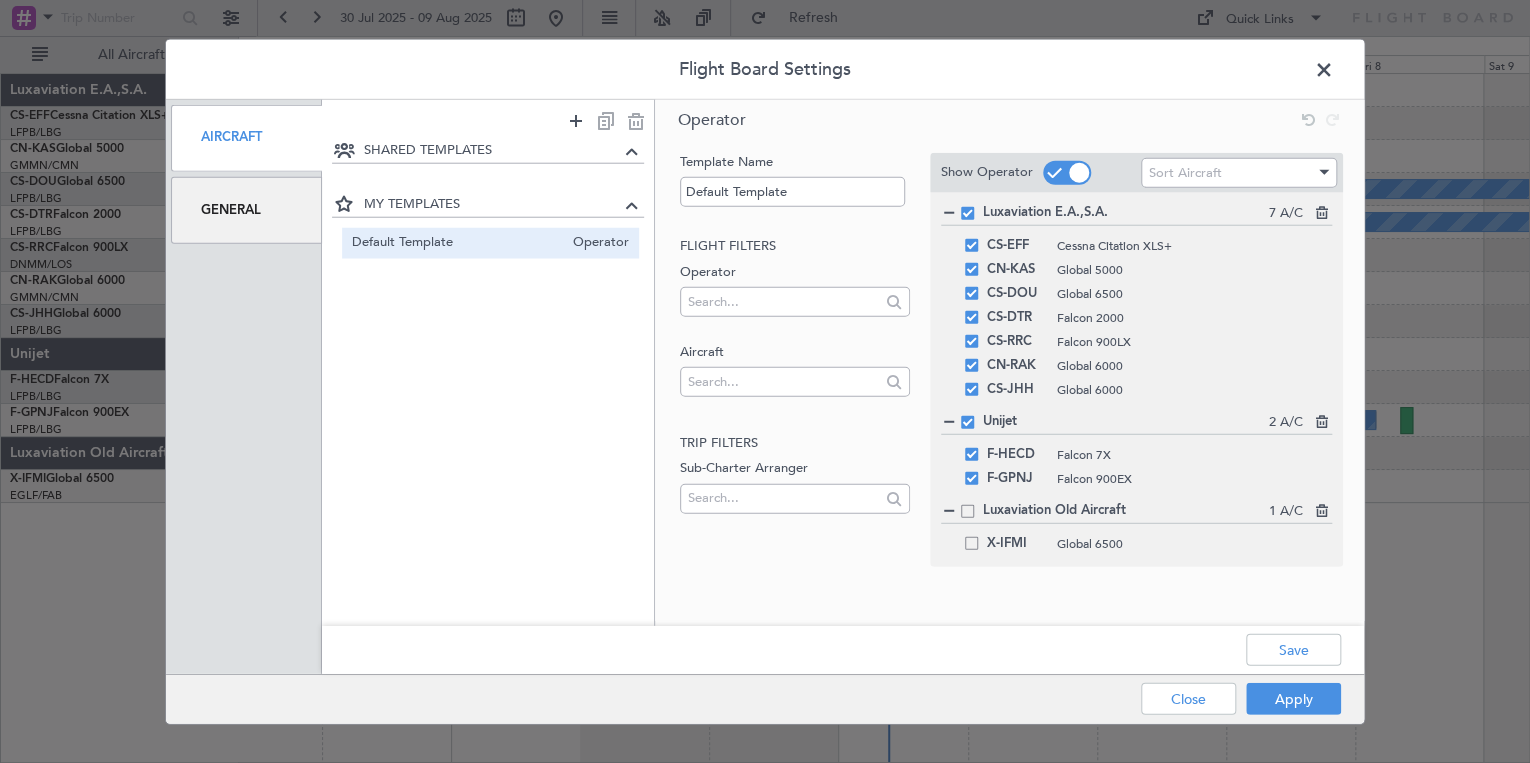 click on "Sort Aircraft" 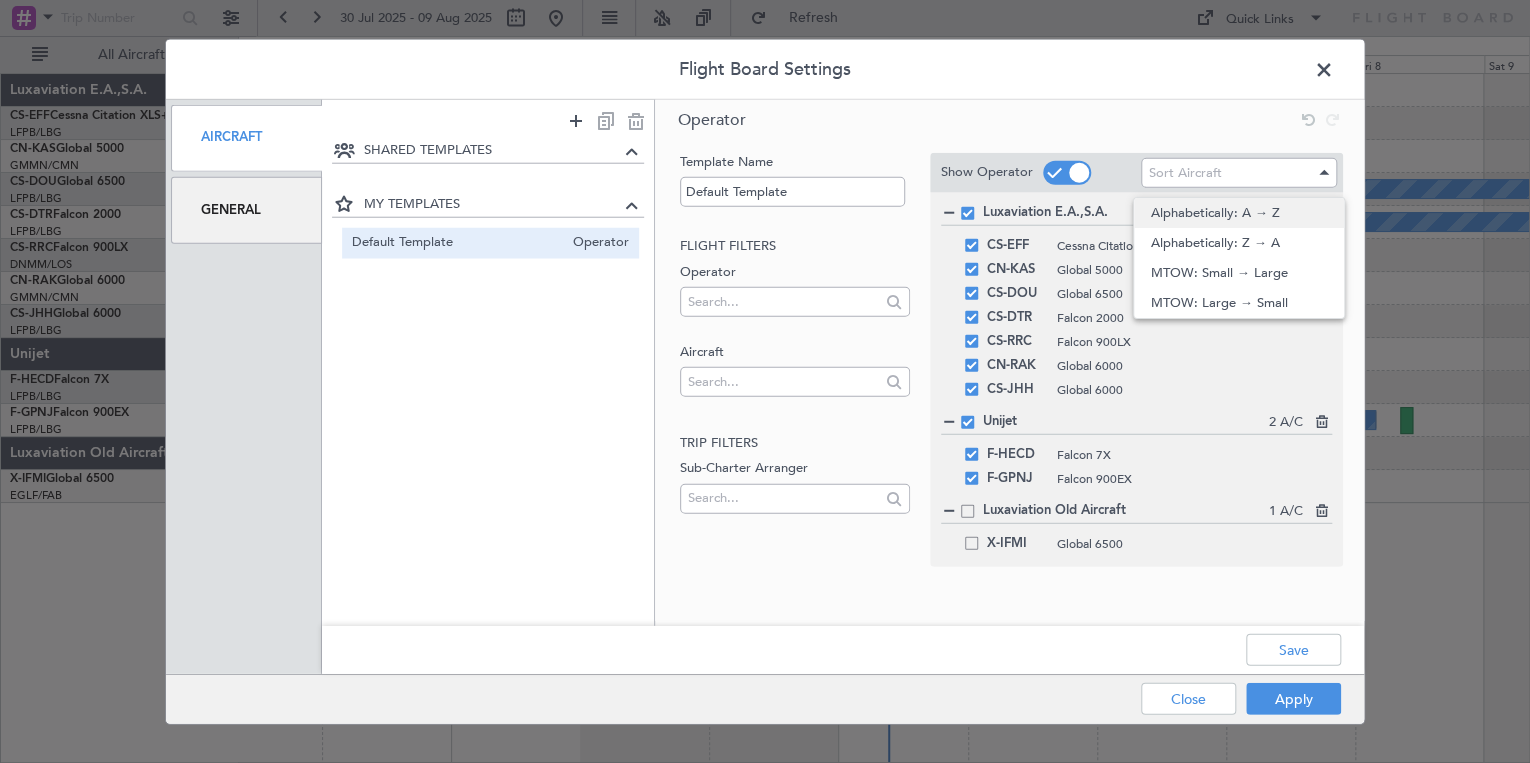 click on "Alphabetically: A → Z" at bounding box center (1239, 213) 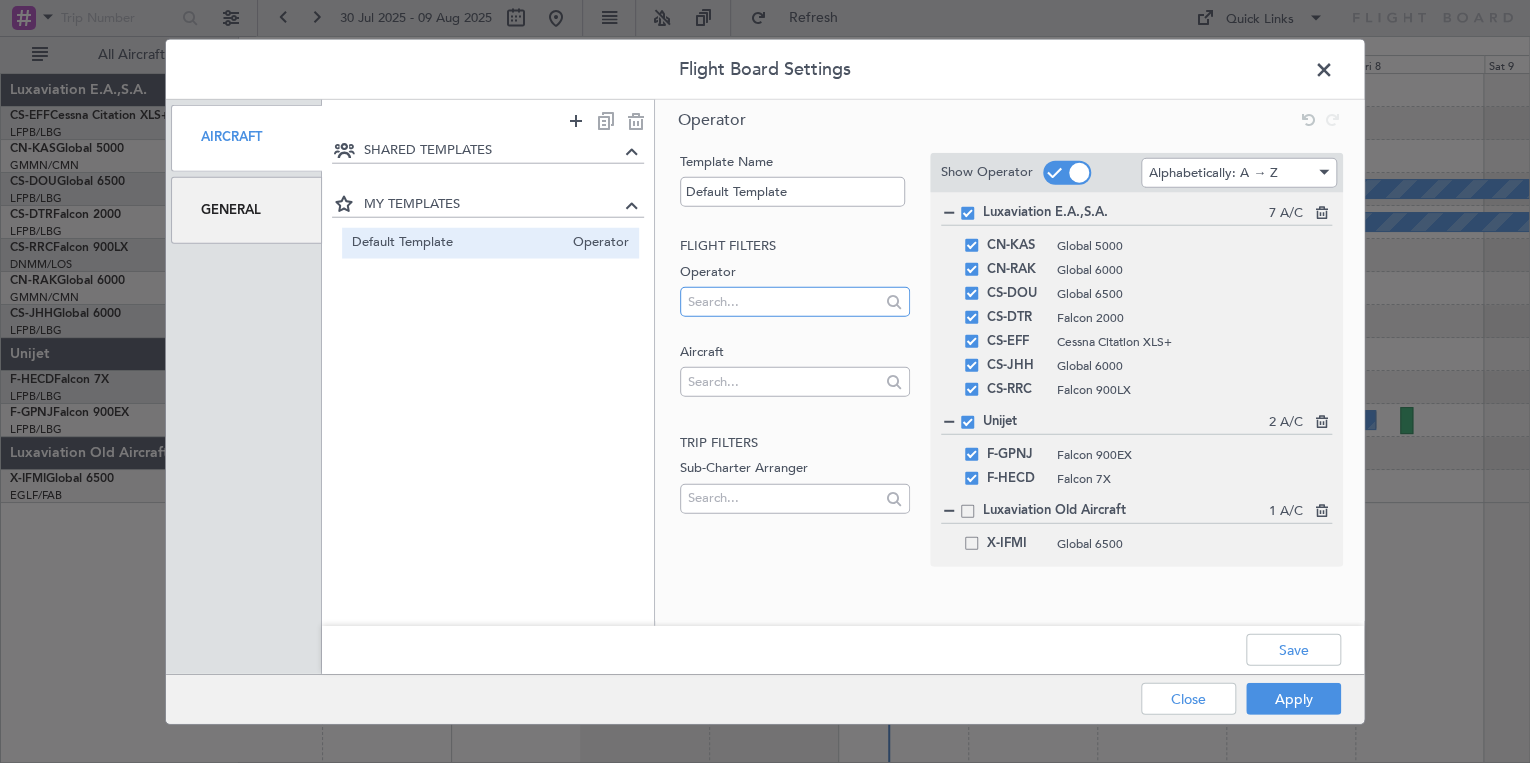 click at bounding box center [783, 301] 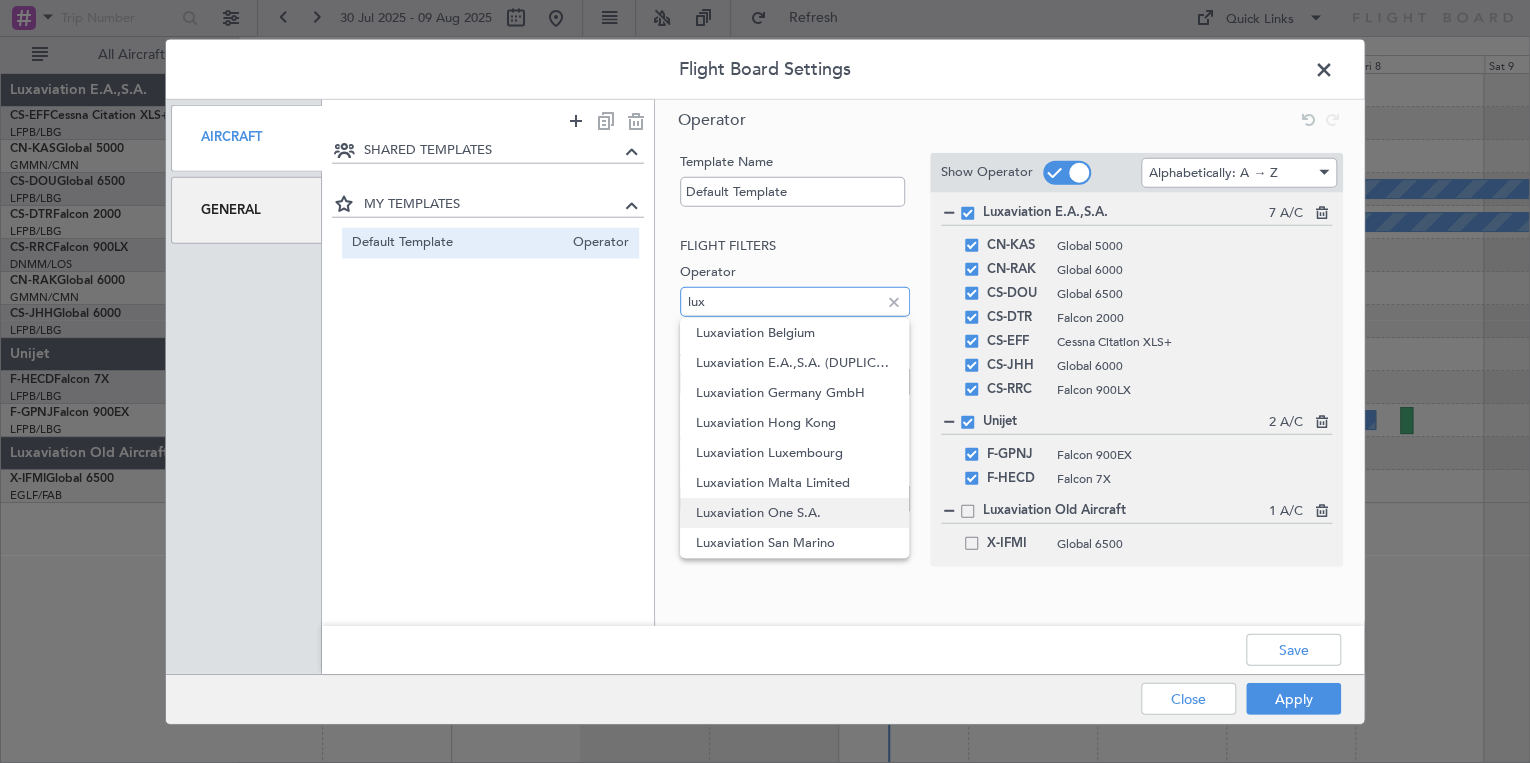scroll, scrollTop: 0, scrollLeft: 0, axis: both 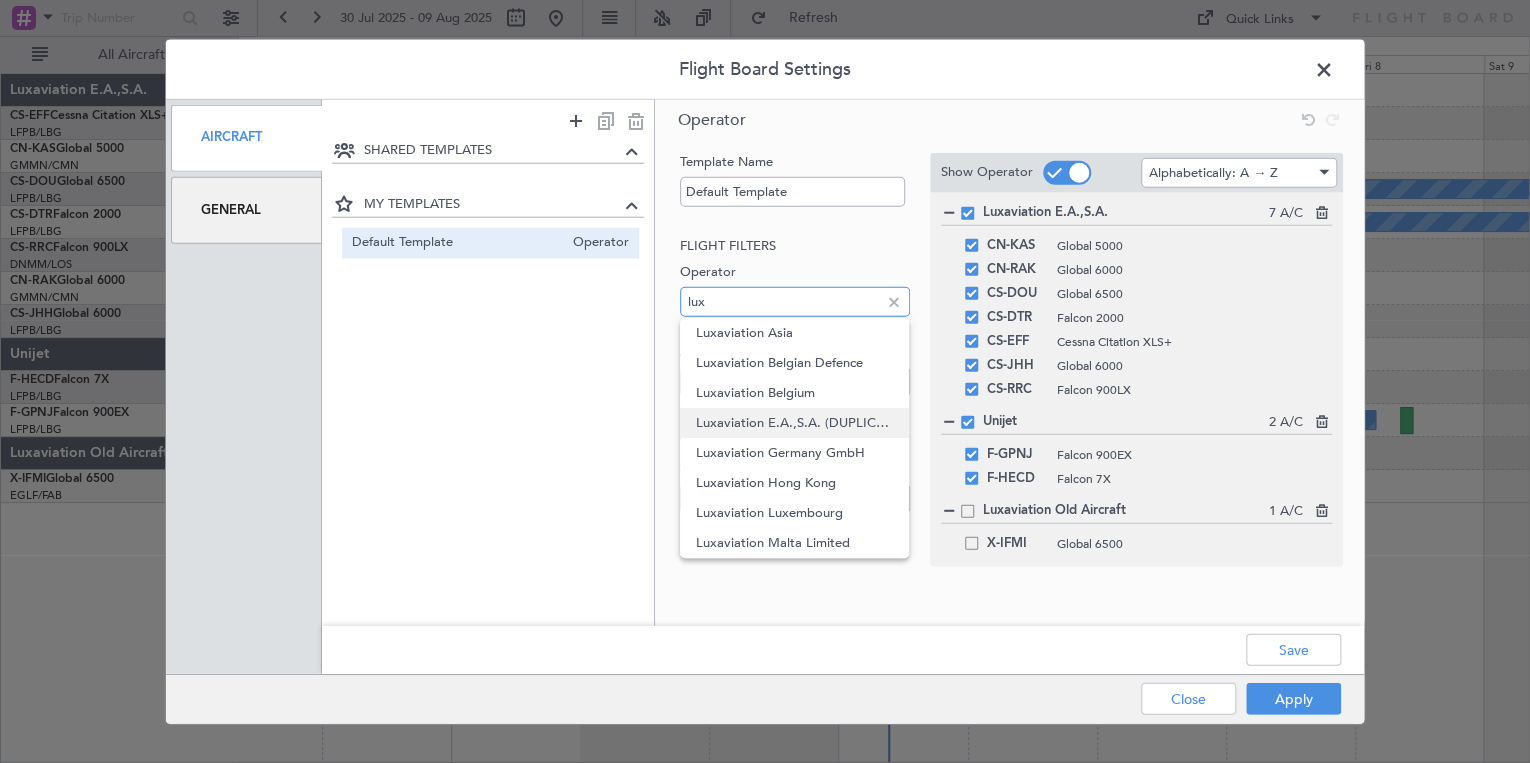 type on "lux" 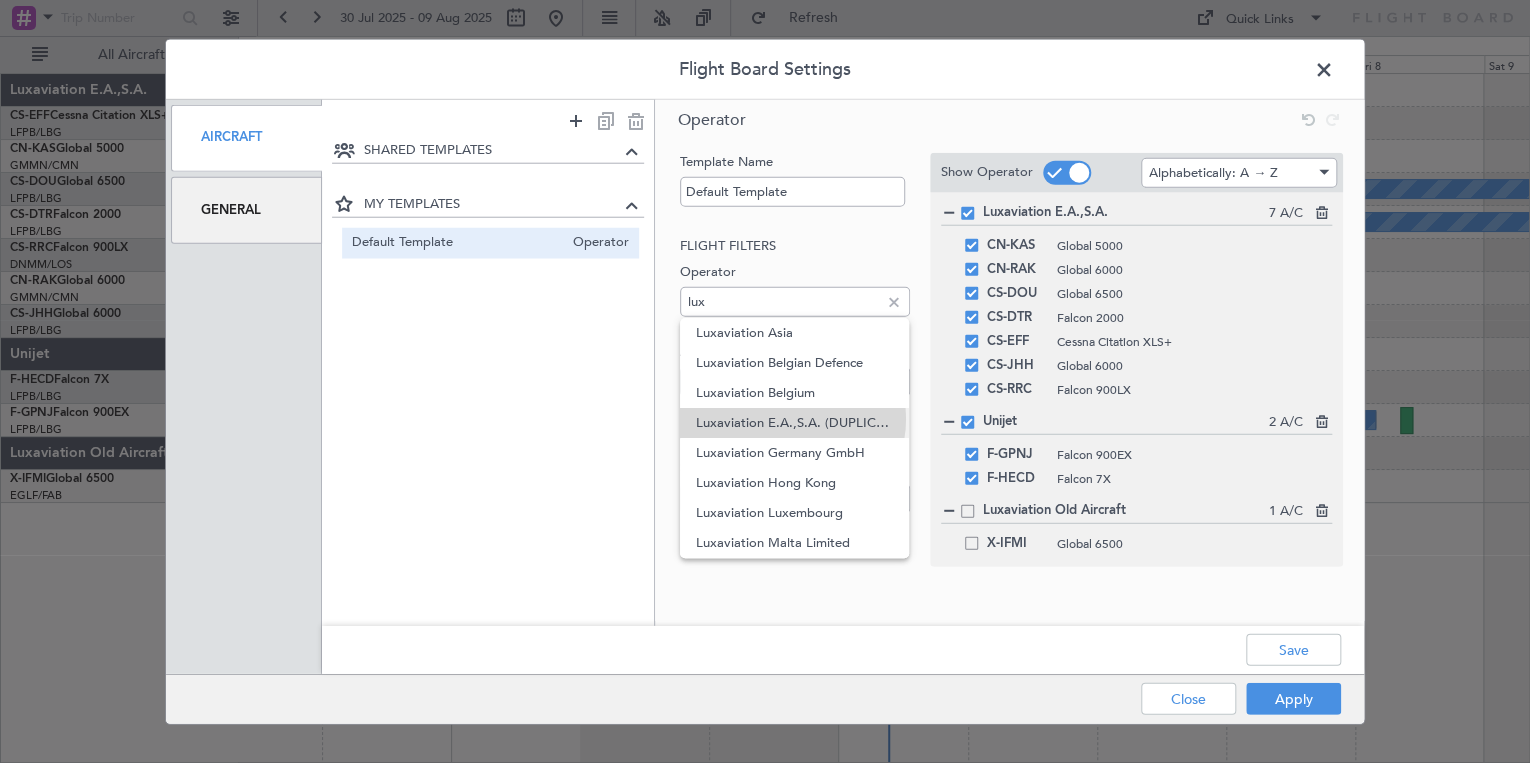 click on "Luxaviation E.A.,S.A. (DUPLICATE DO NOT USE)" at bounding box center (794, 423) 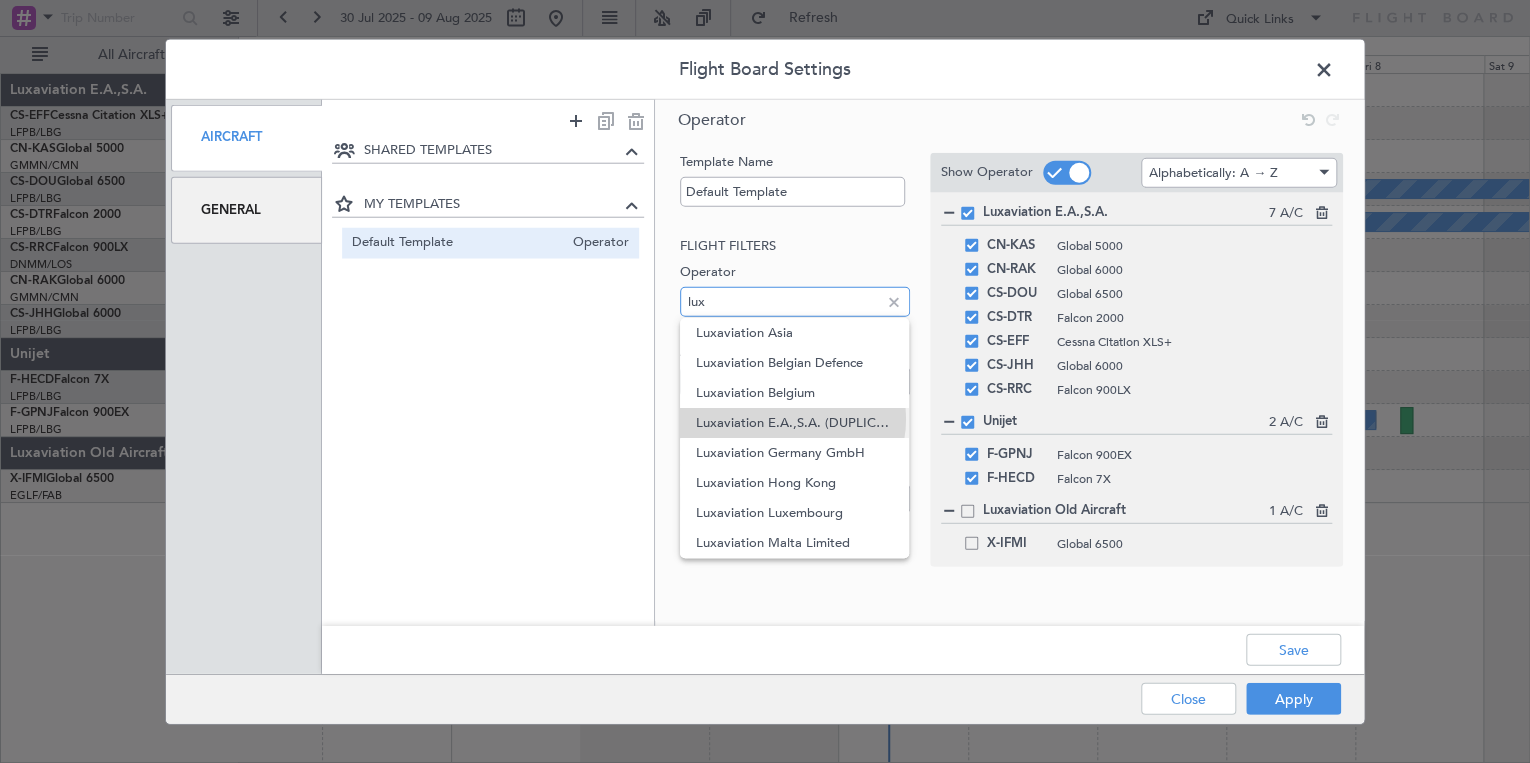 type 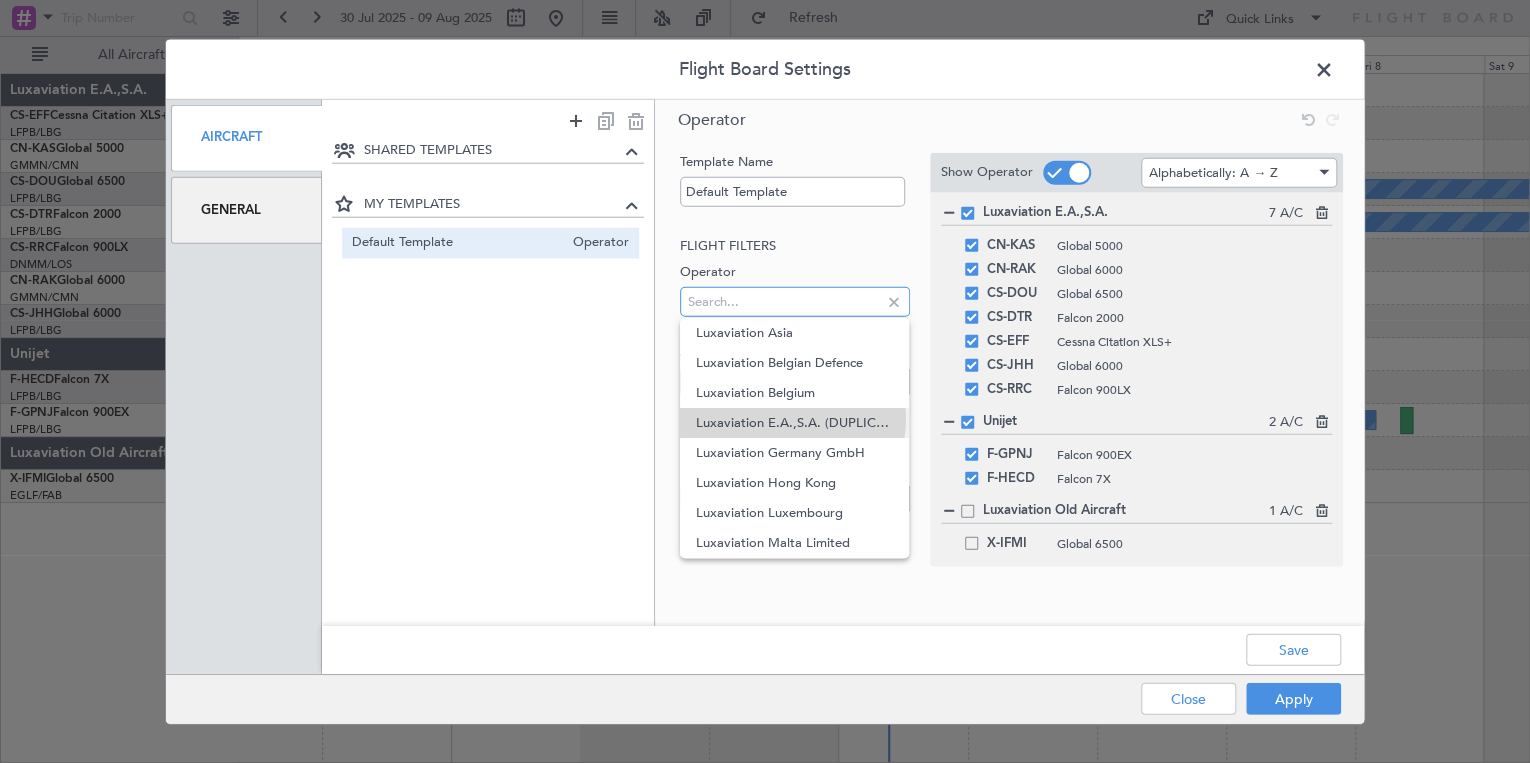 scroll, scrollTop: 0, scrollLeft: 0, axis: both 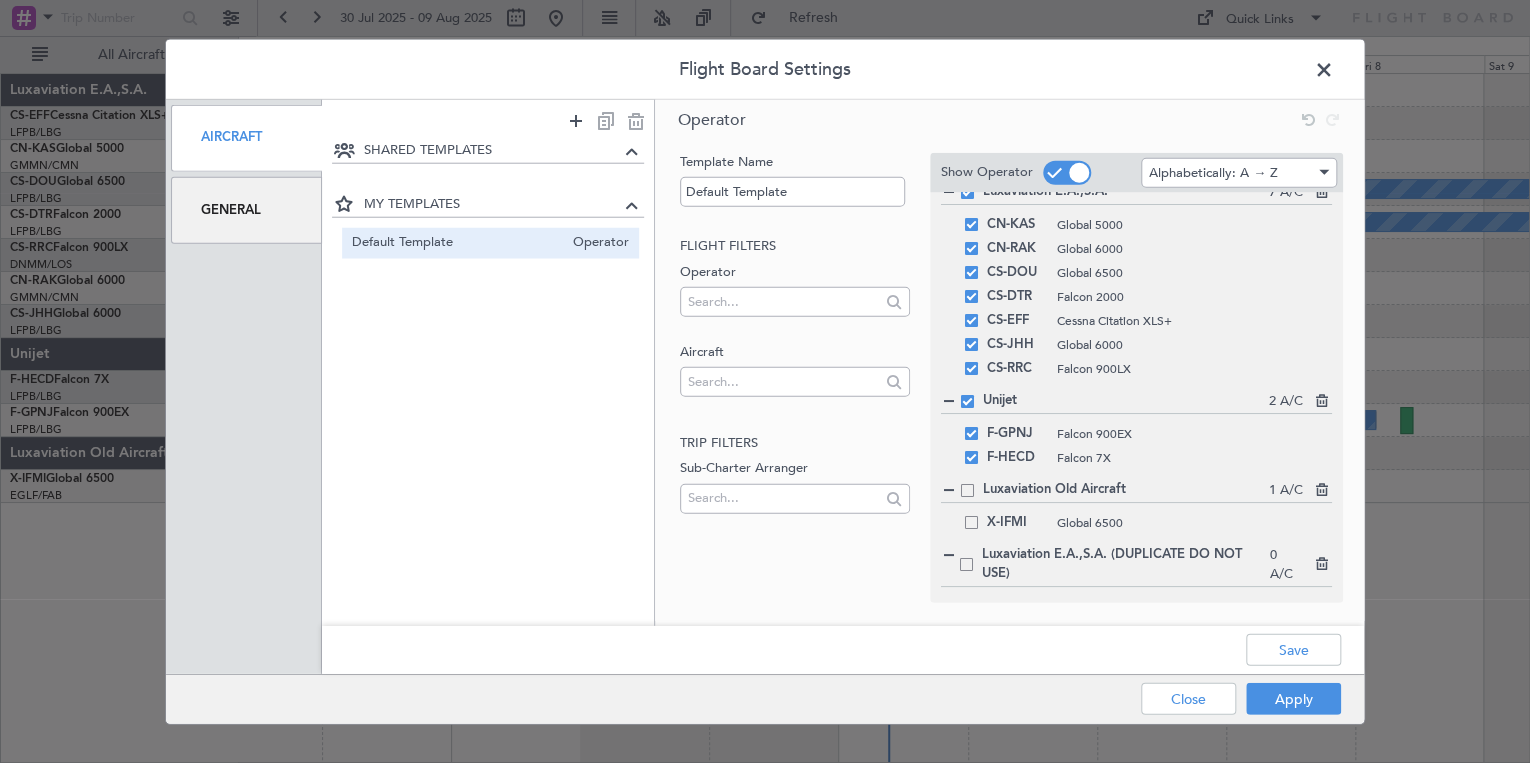 click at bounding box center (1320, 561) 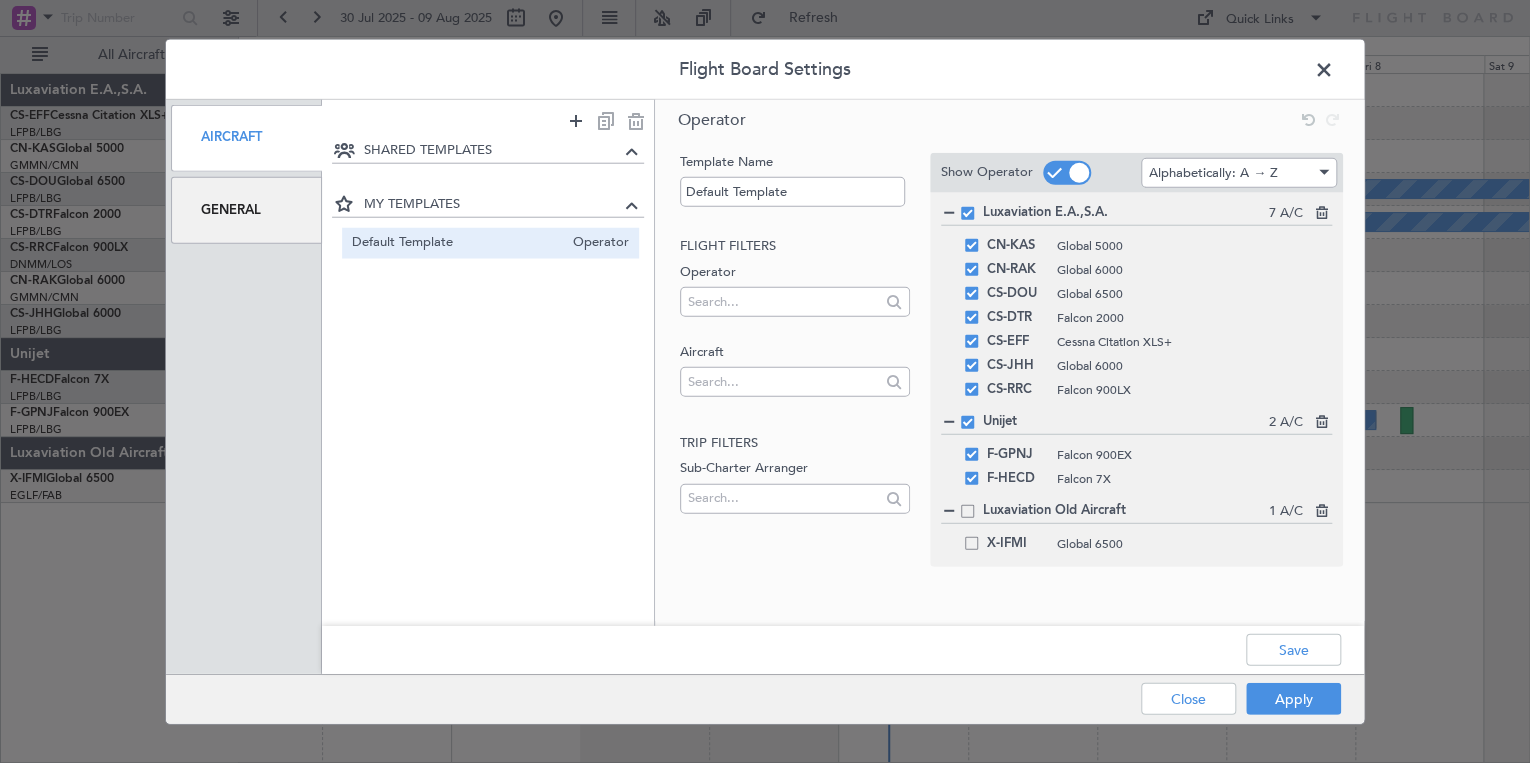 scroll, scrollTop: 0, scrollLeft: 0, axis: both 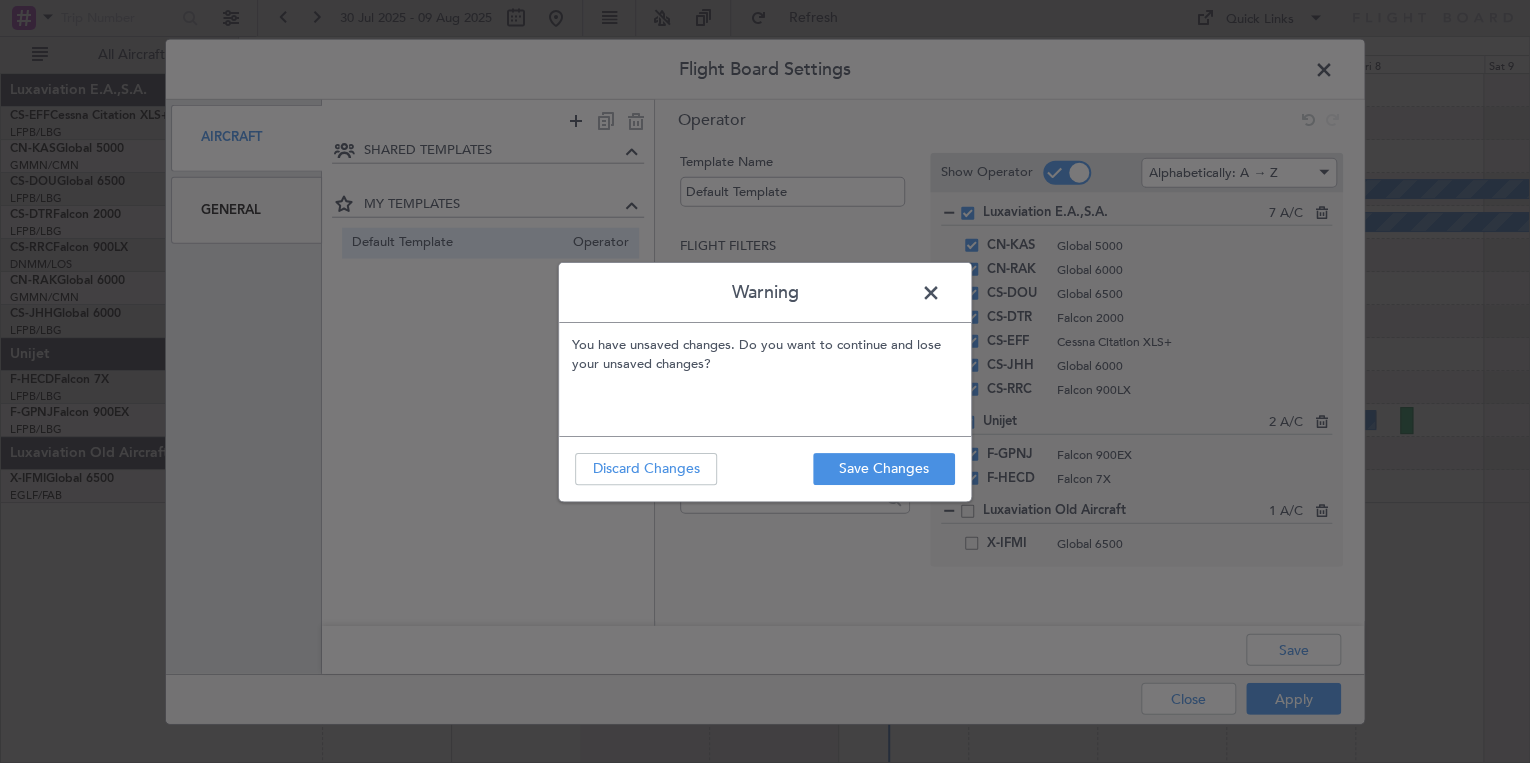 click 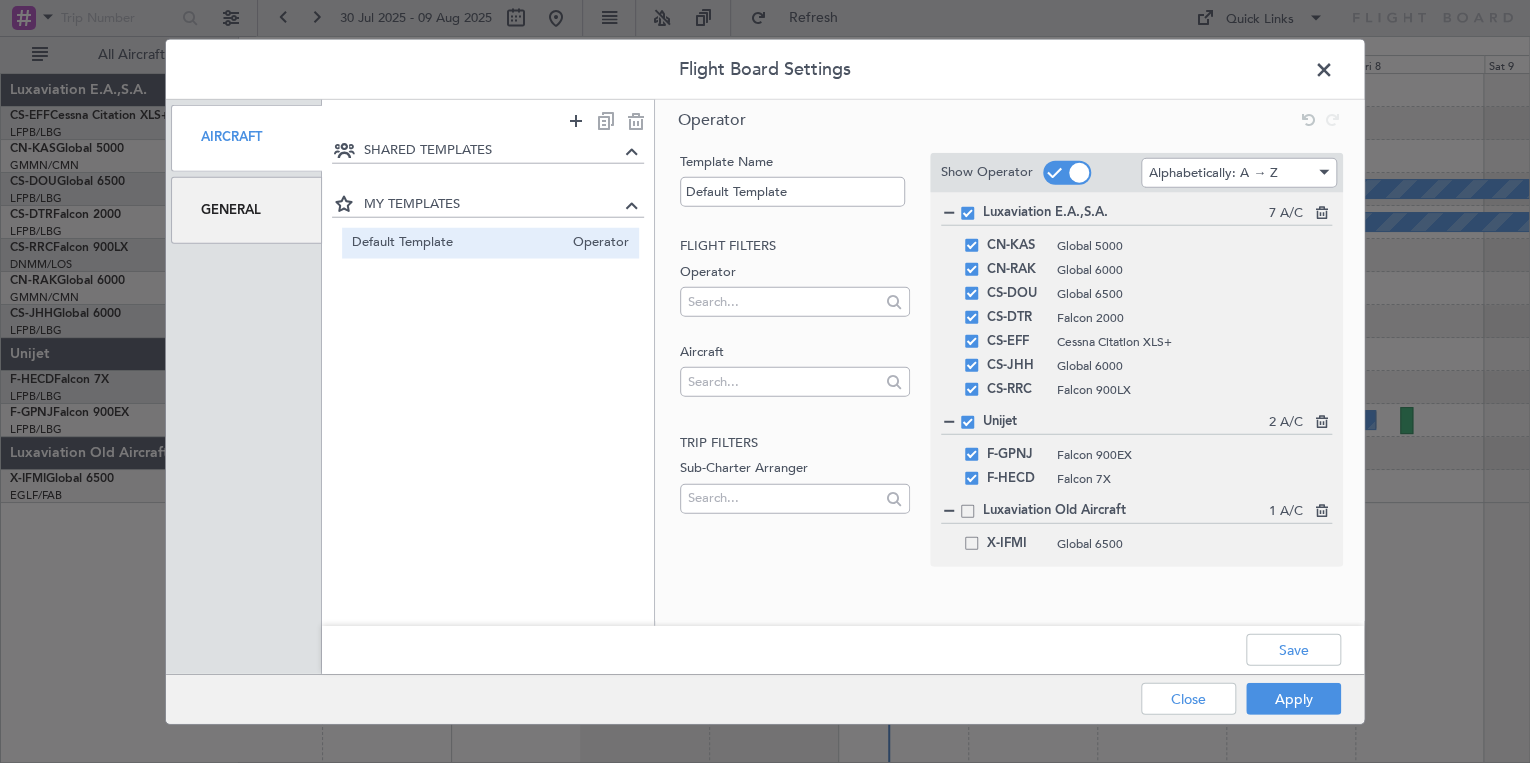 click on "General" at bounding box center (246, 209) 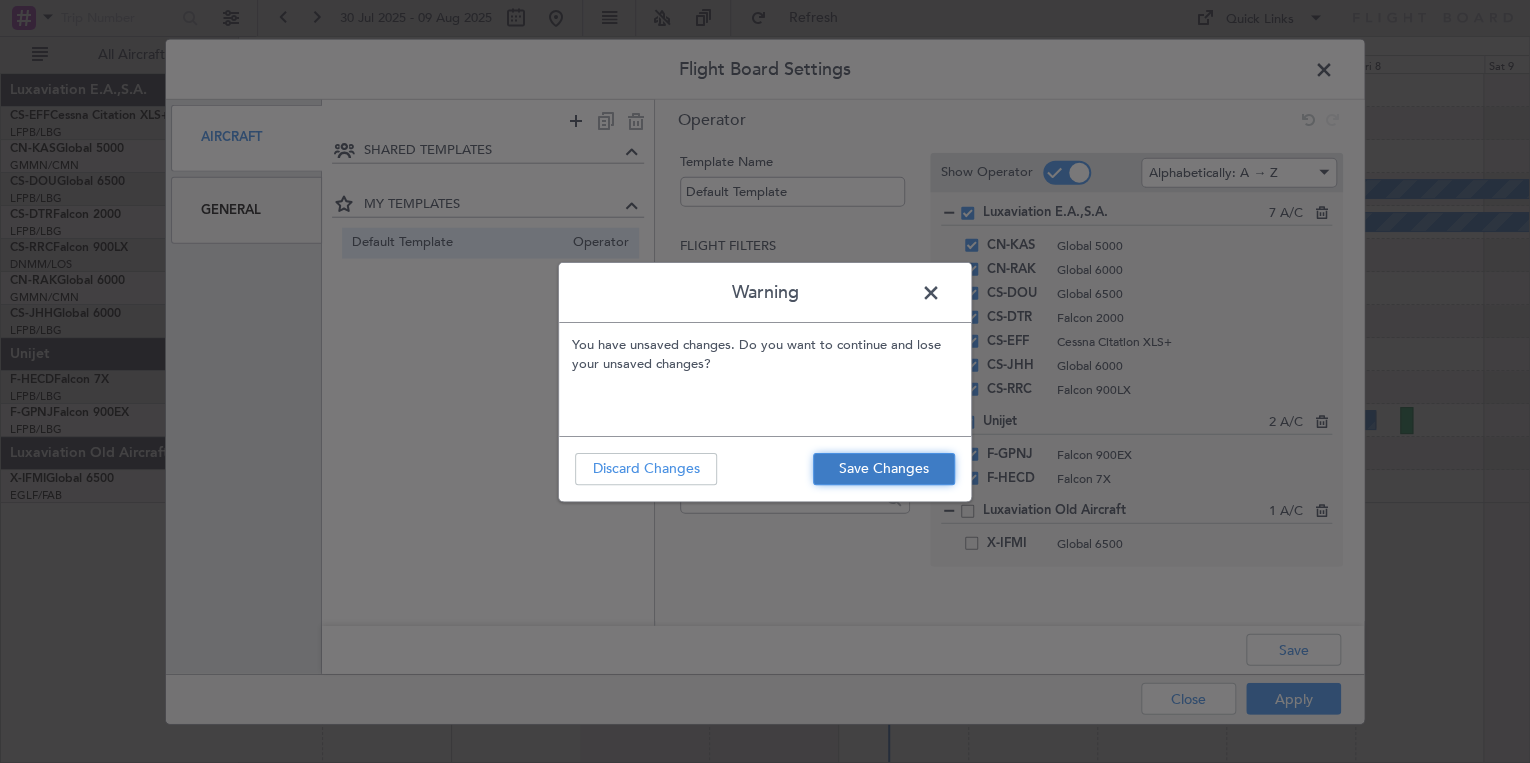 click on "Save Changes" 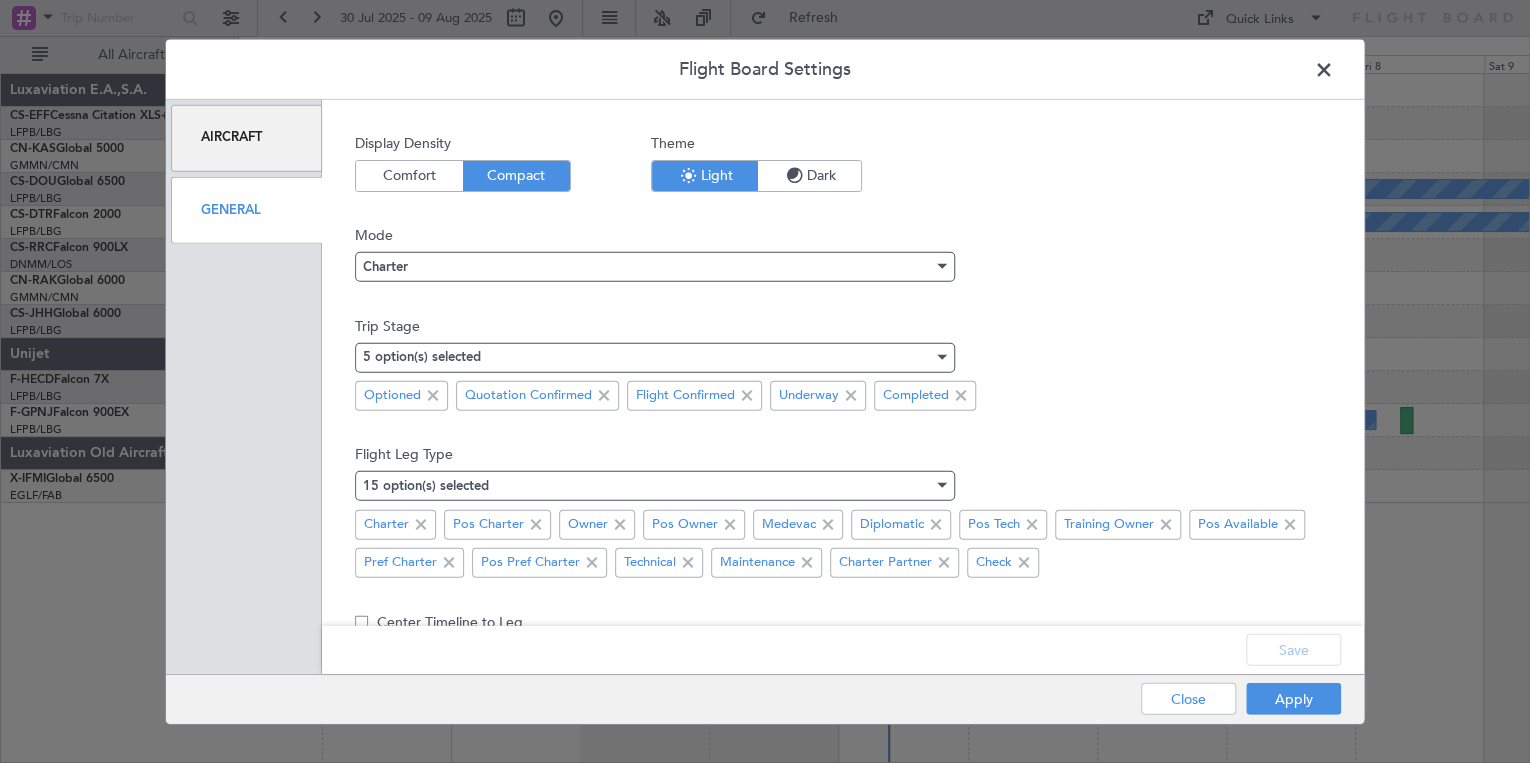 click on "Comfort" at bounding box center (409, 175) 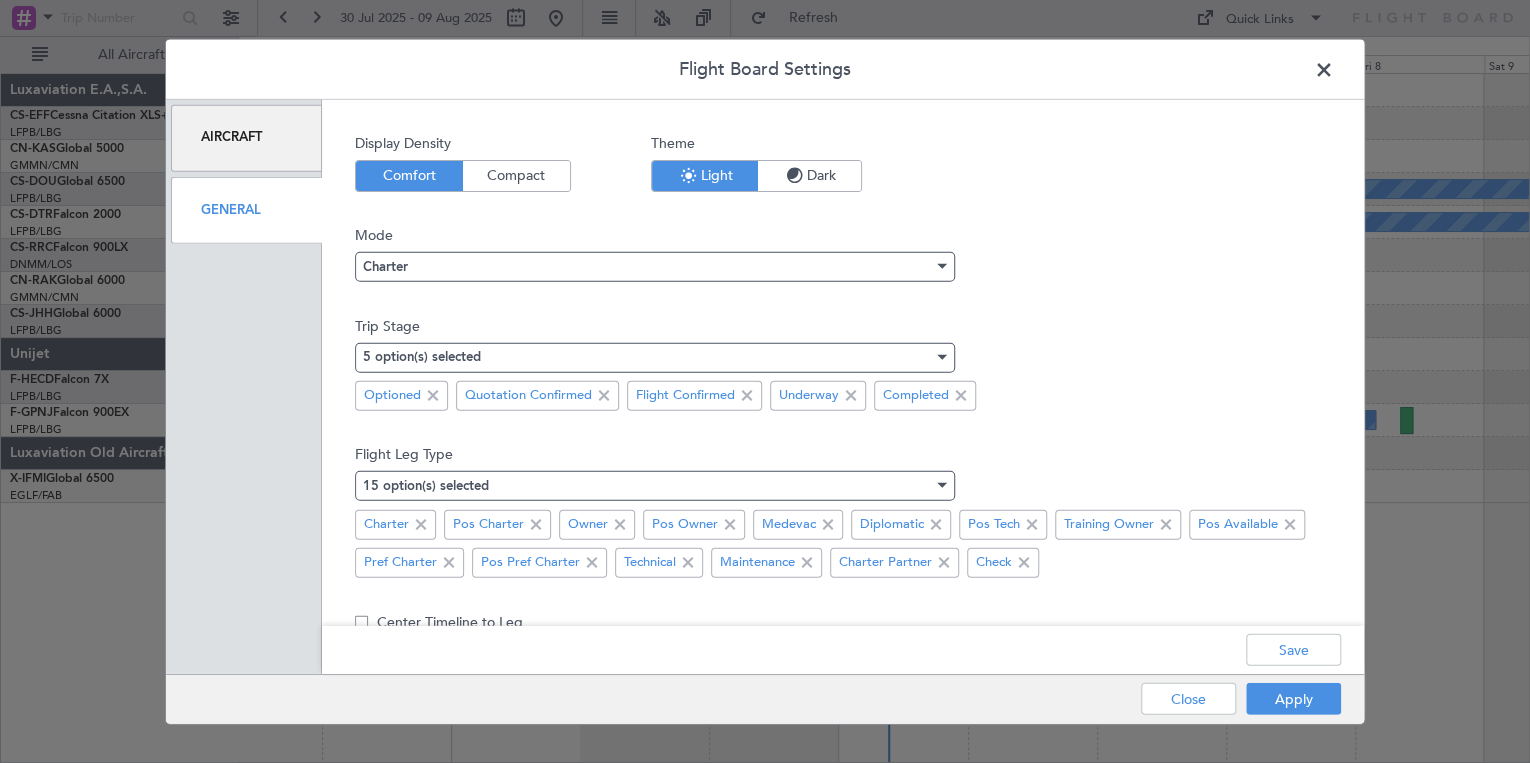 click on "Dark" at bounding box center (809, 175) 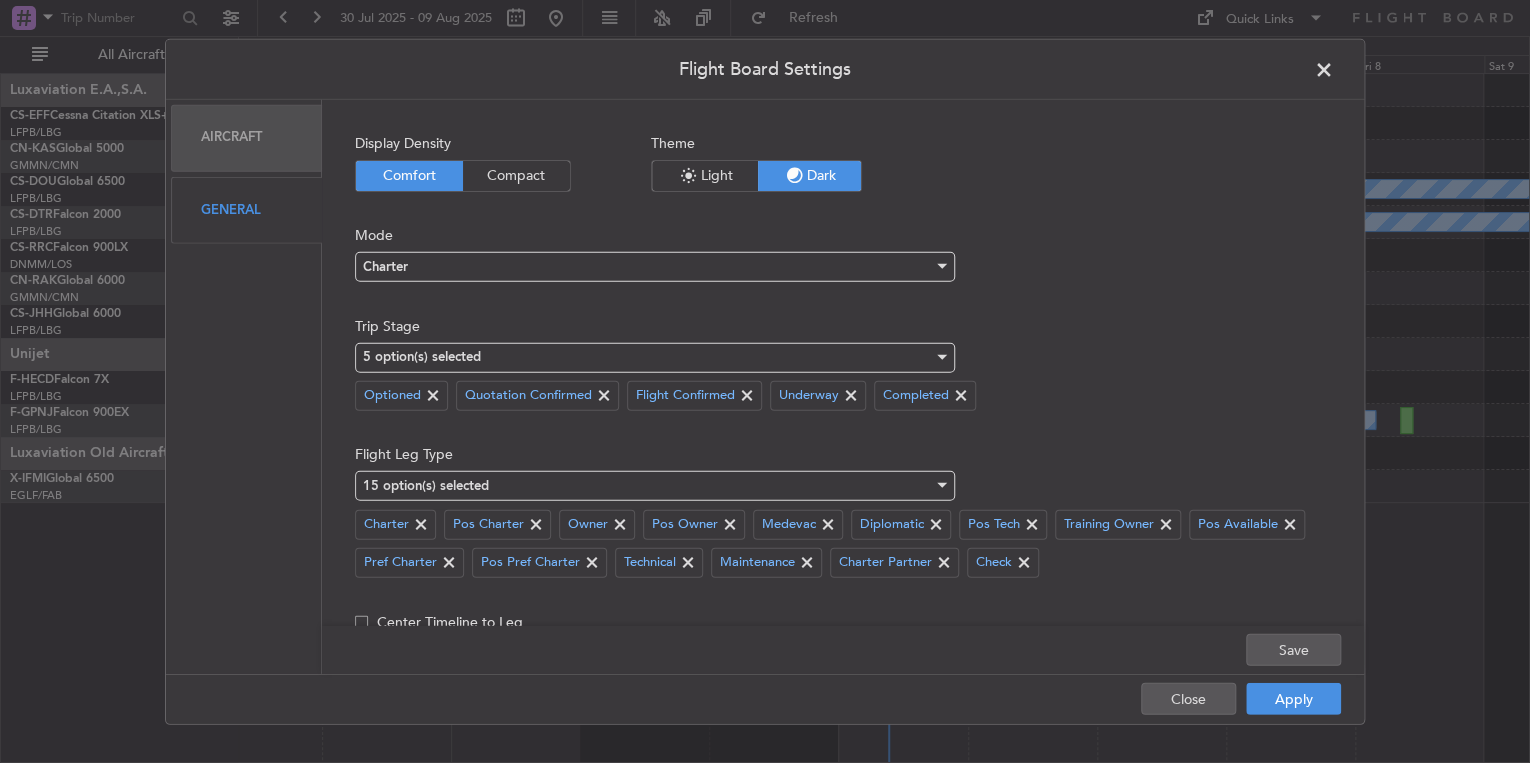 click on "Light" at bounding box center [705, 175] 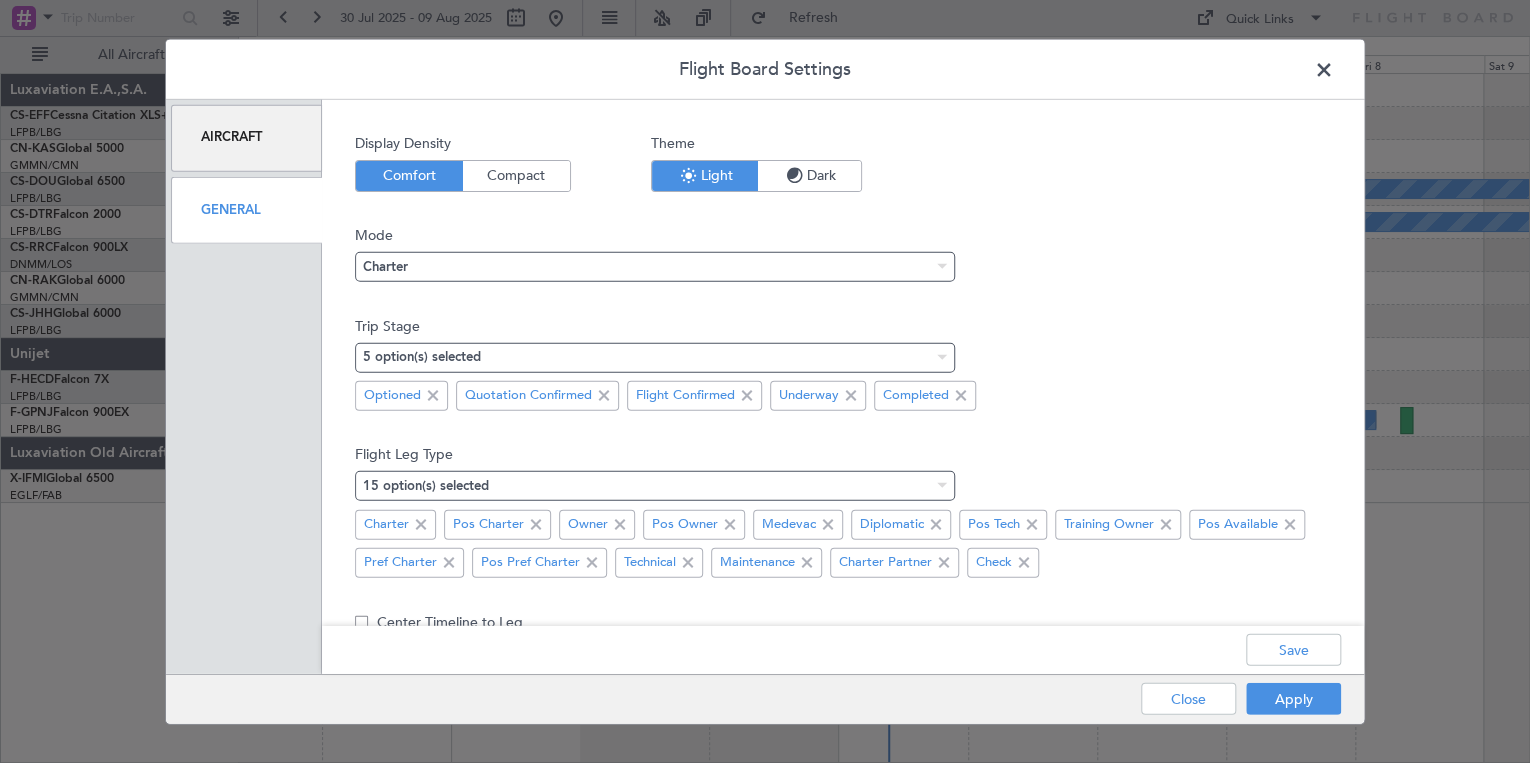click at bounding box center [795, 175] 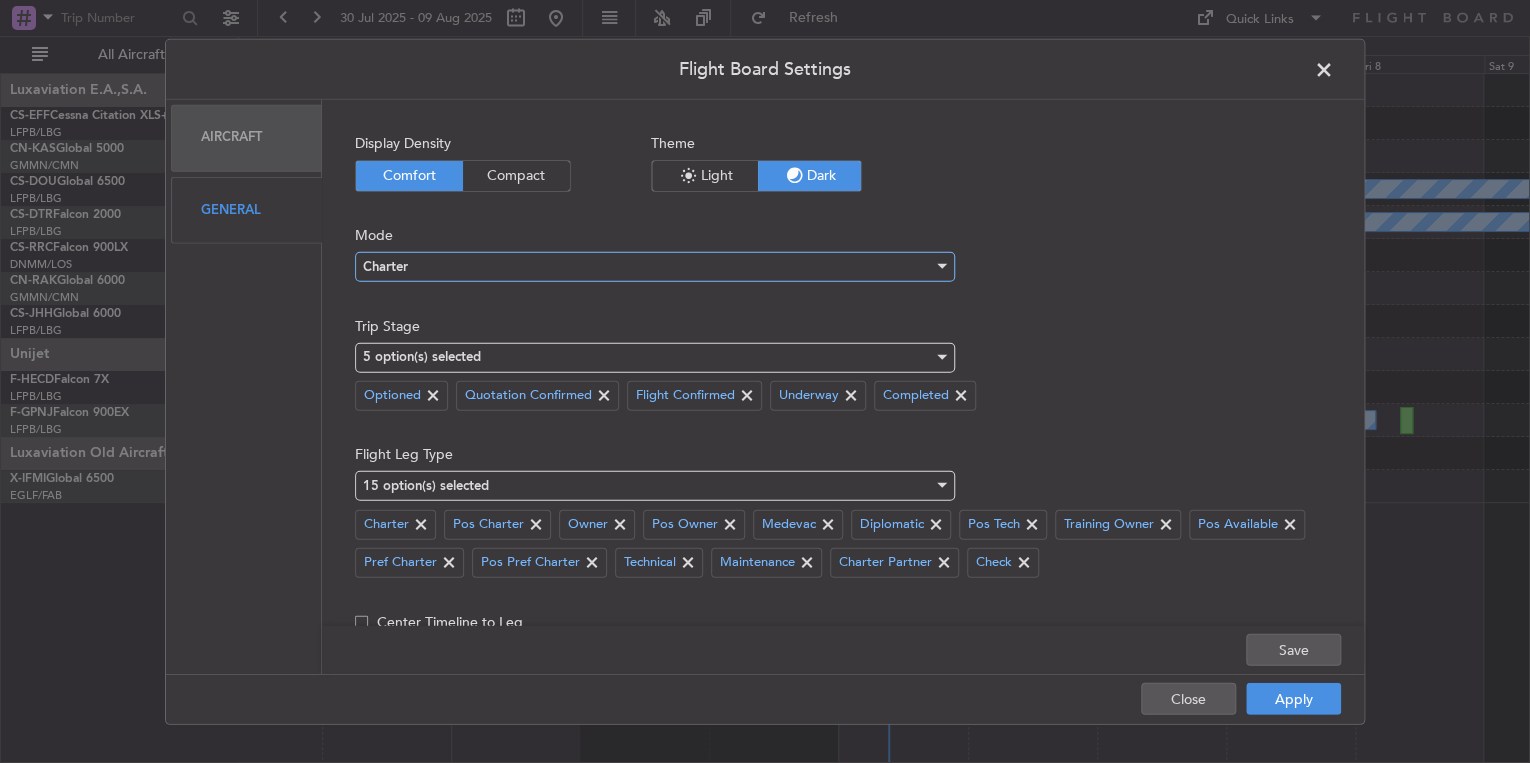 click on "Charter" at bounding box center [648, 267] 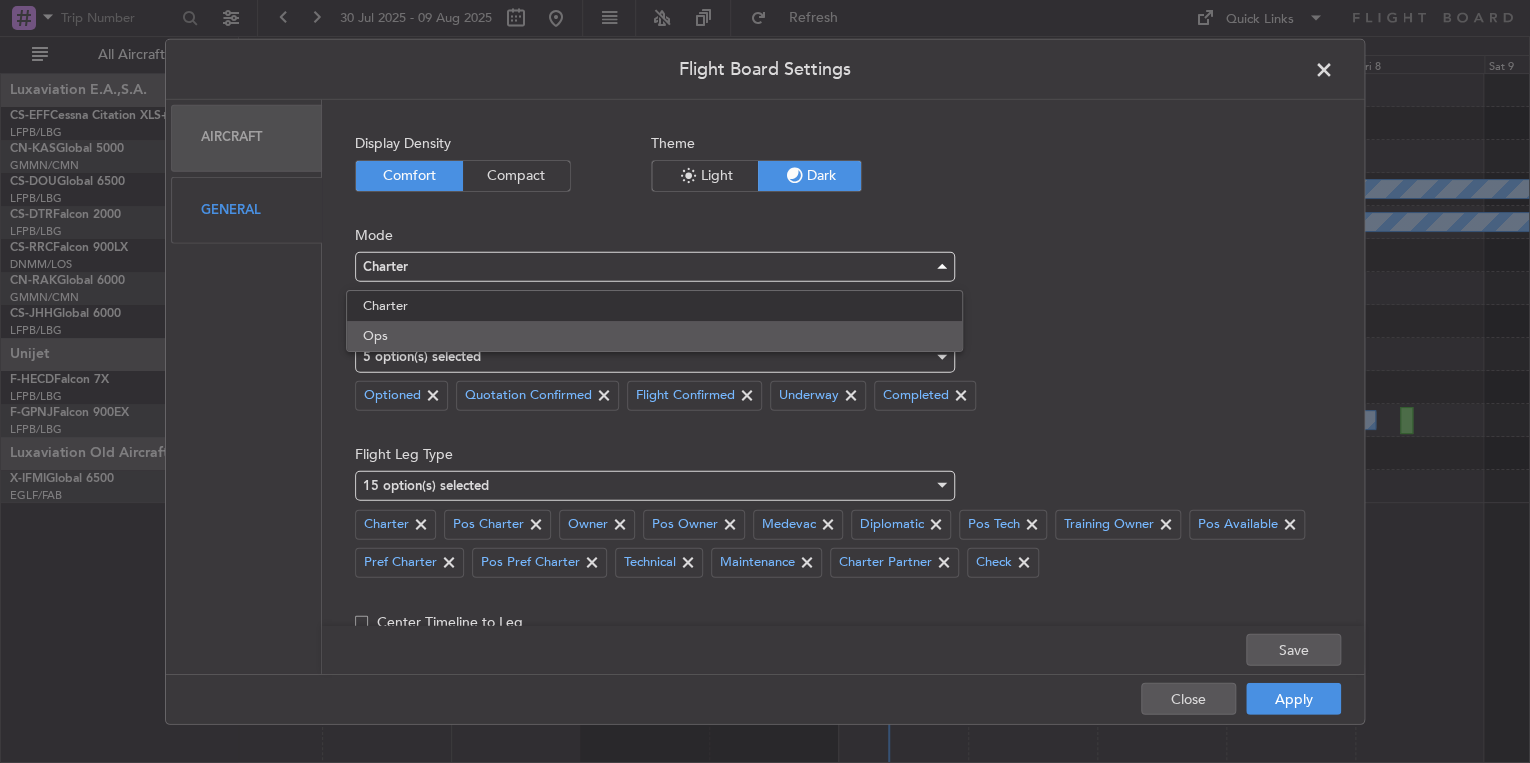 click on "Ops" at bounding box center [654, 336] 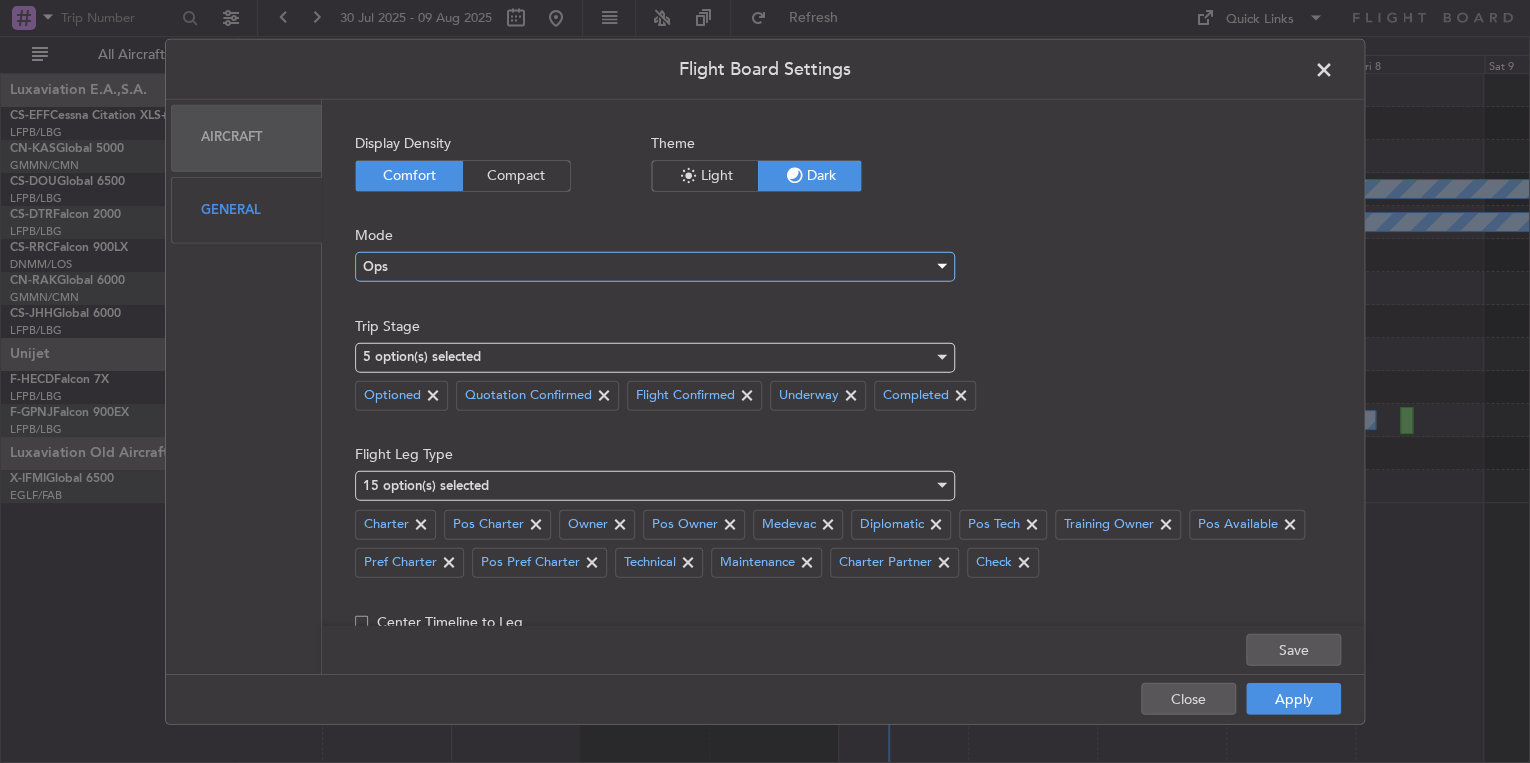 click on "Ops" at bounding box center (648, 267) 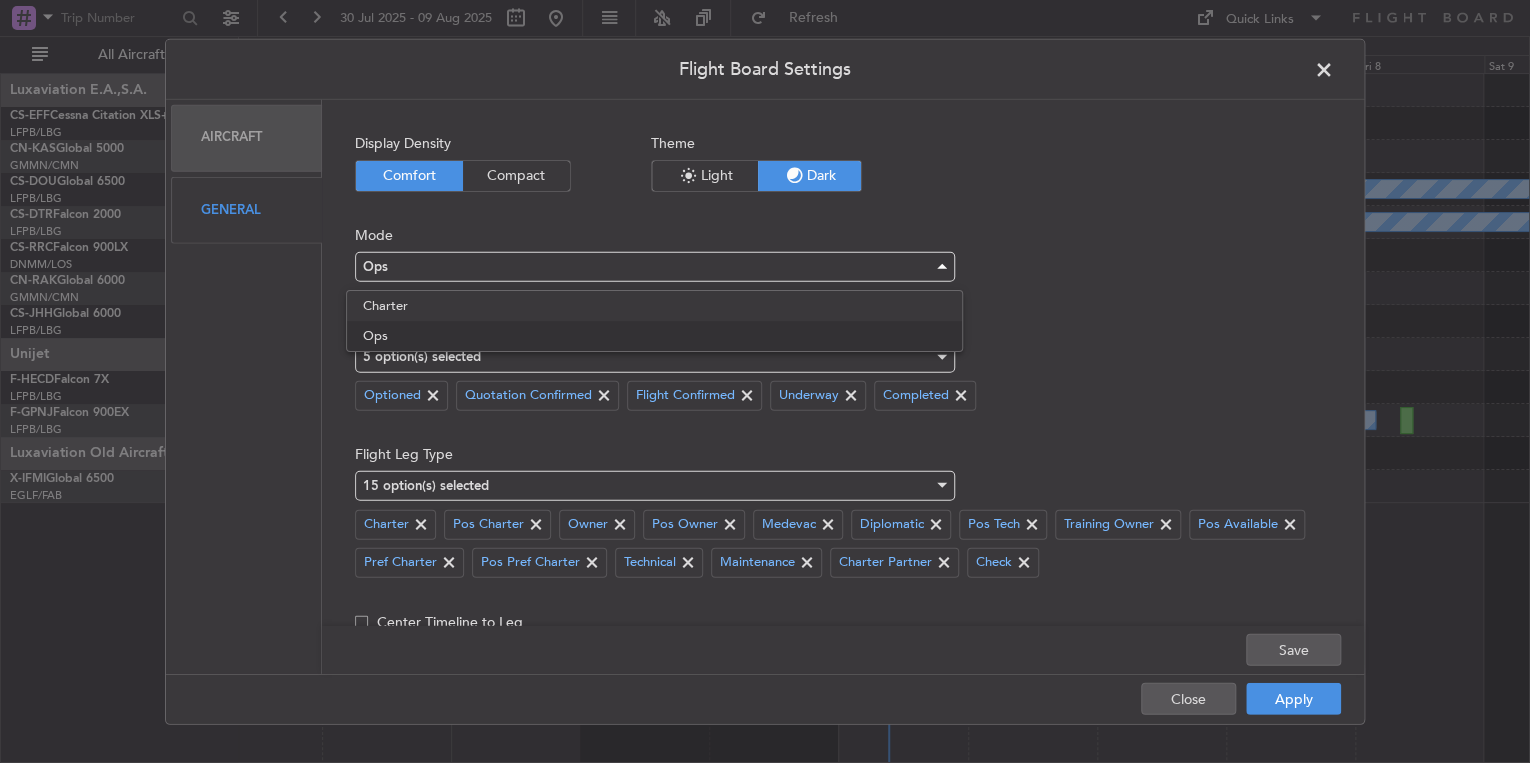 click at bounding box center (765, 381) 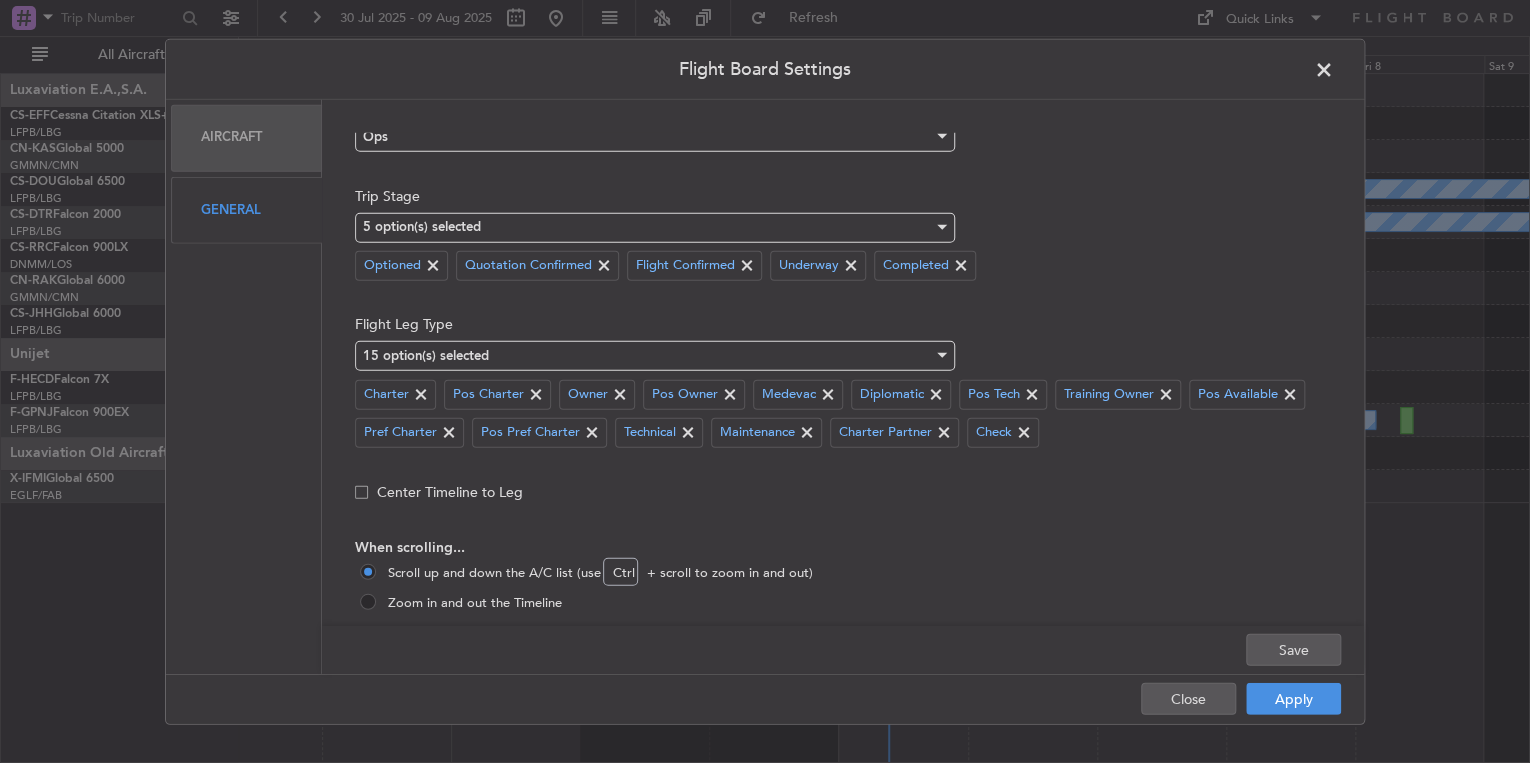 scroll, scrollTop: 154, scrollLeft: 0, axis: vertical 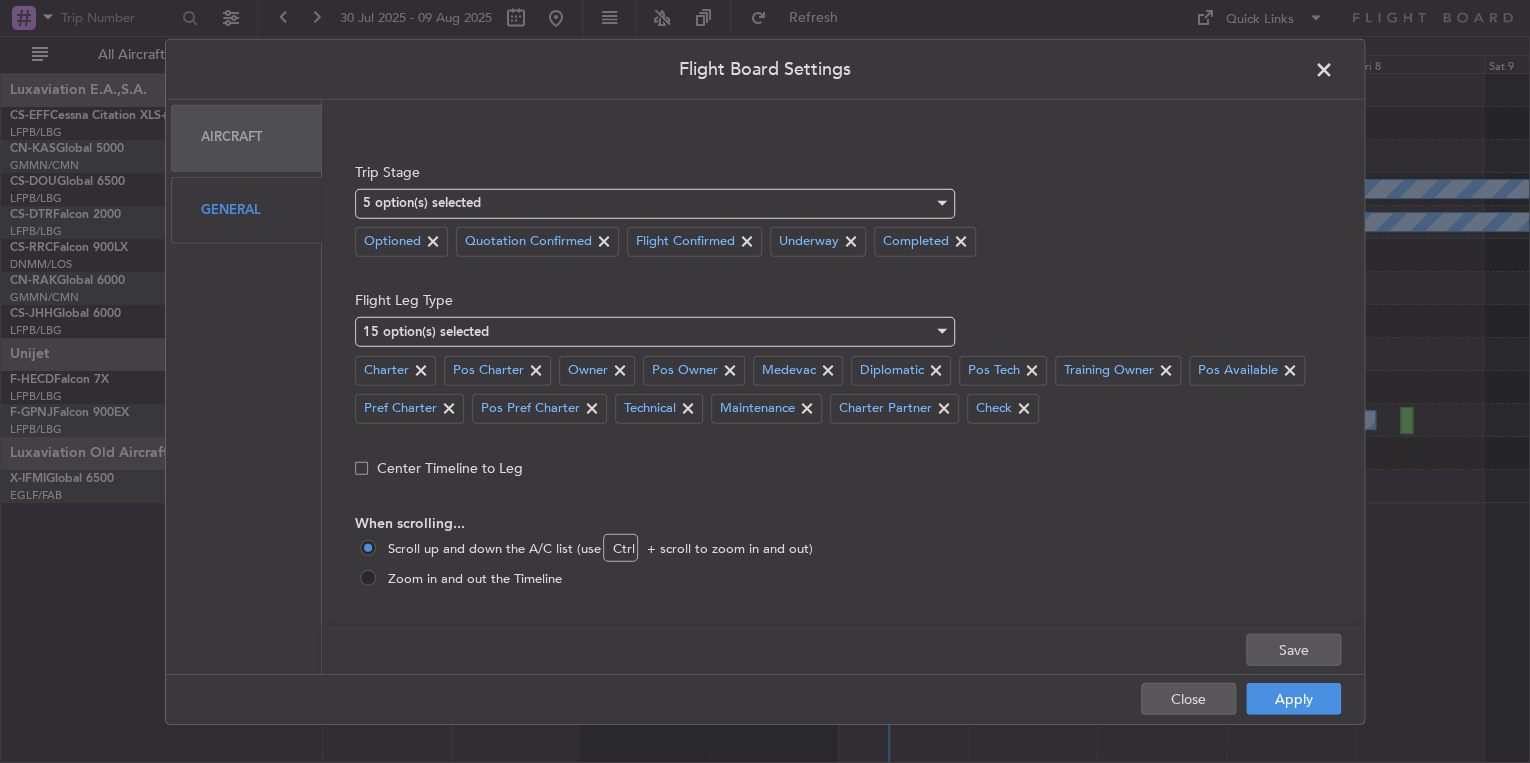click at bounding box center (368, 577) 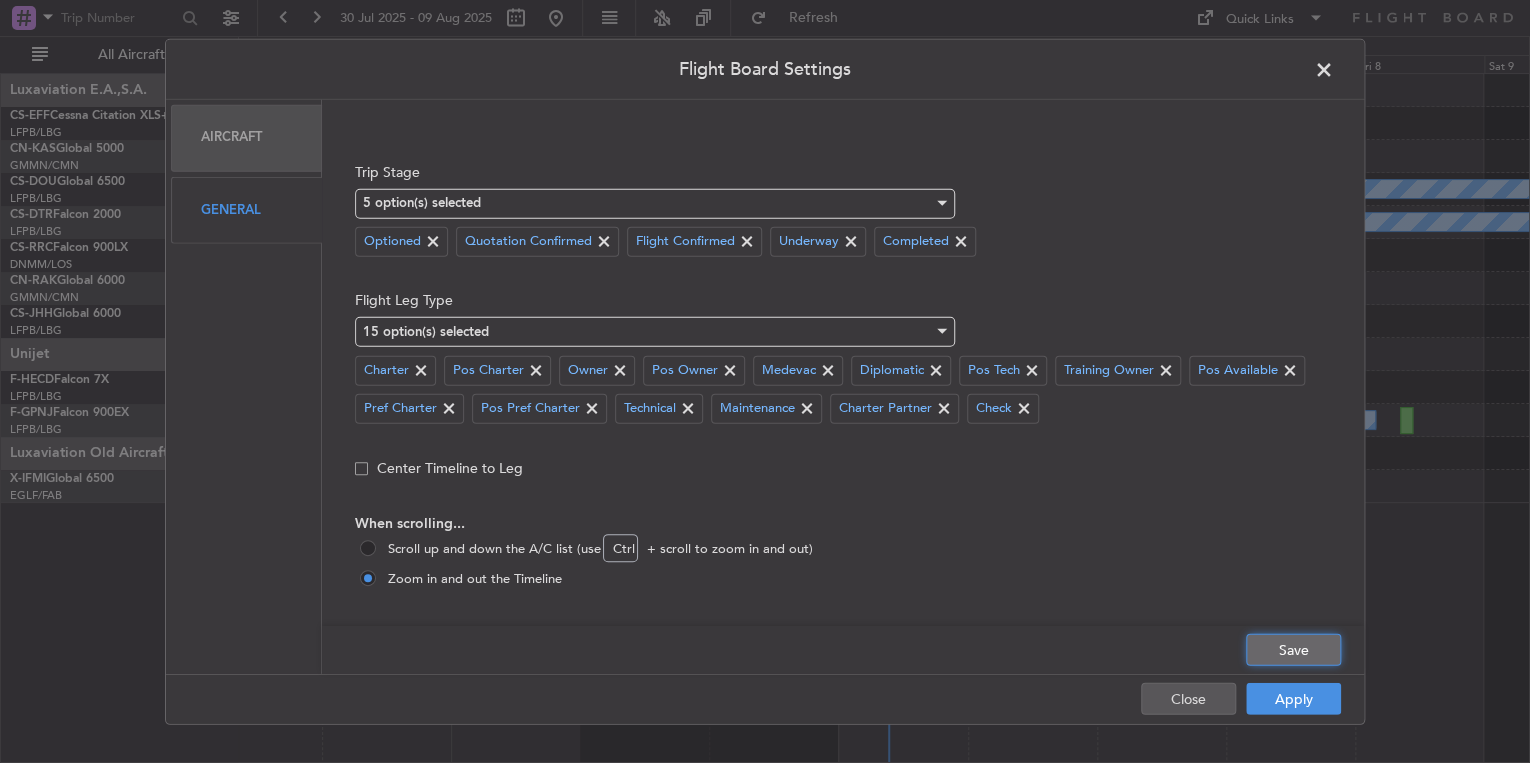 click on "Save" at bounding box center [1293, 650] 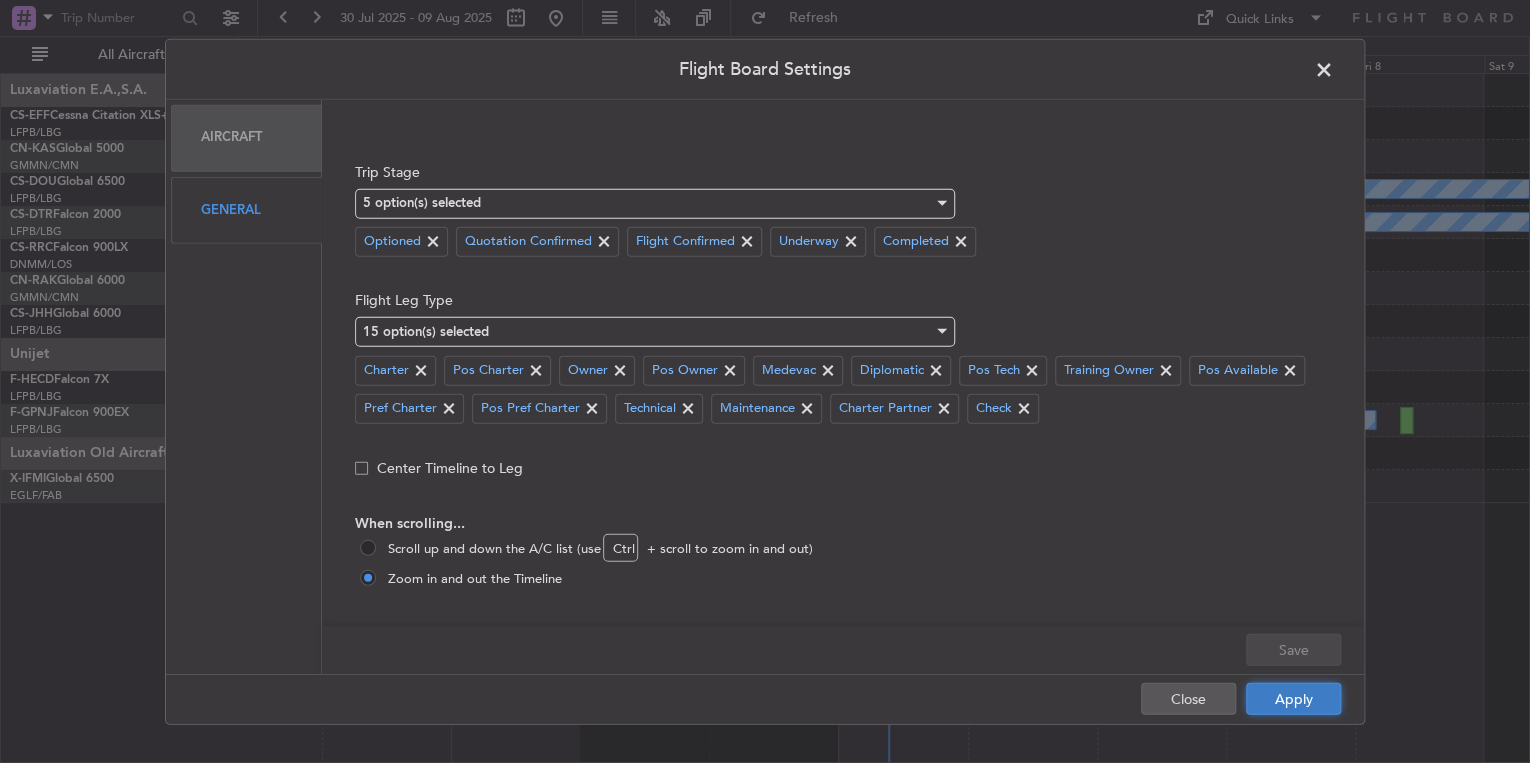 click on "Apply" at bounding box center (1293, 699) 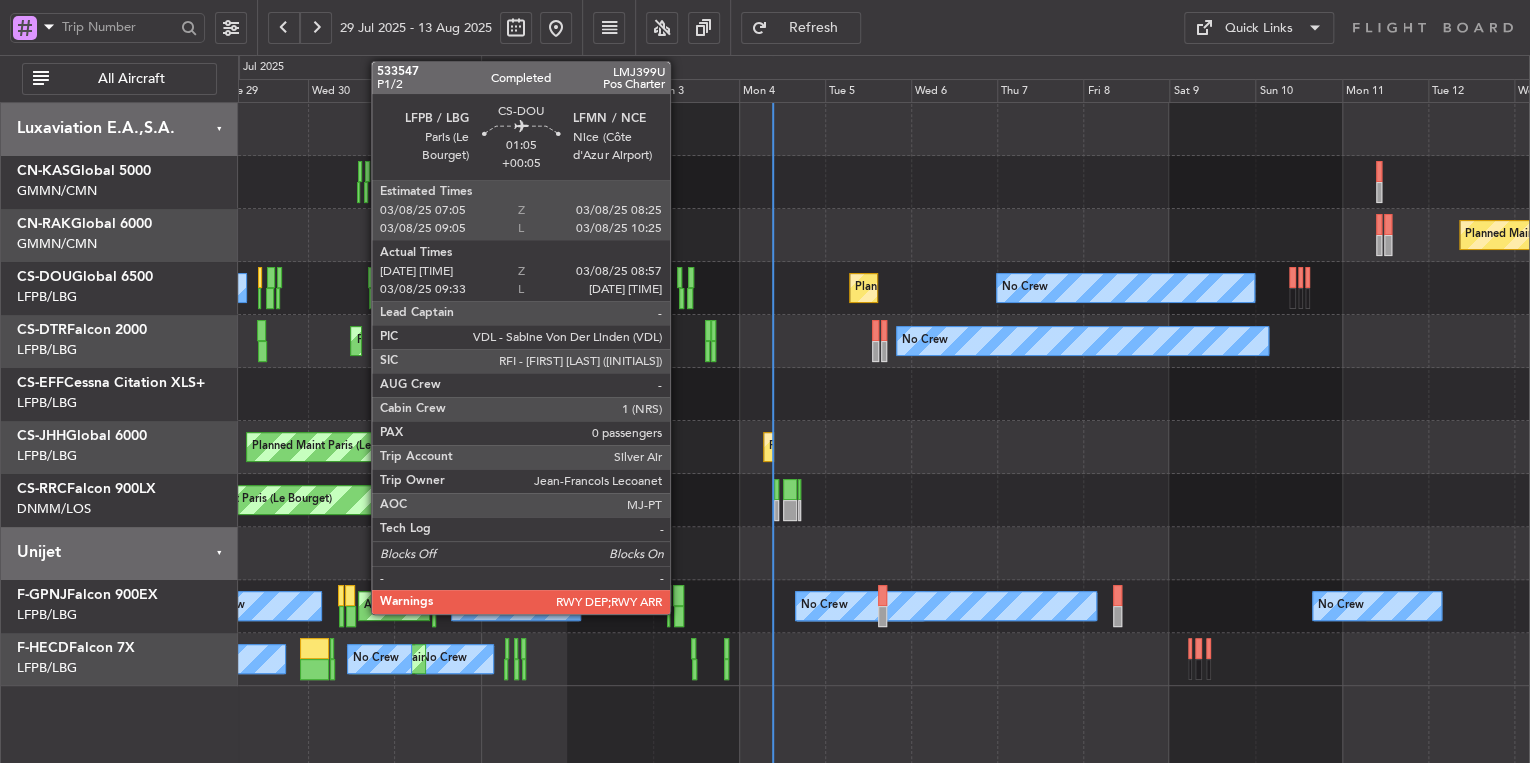click 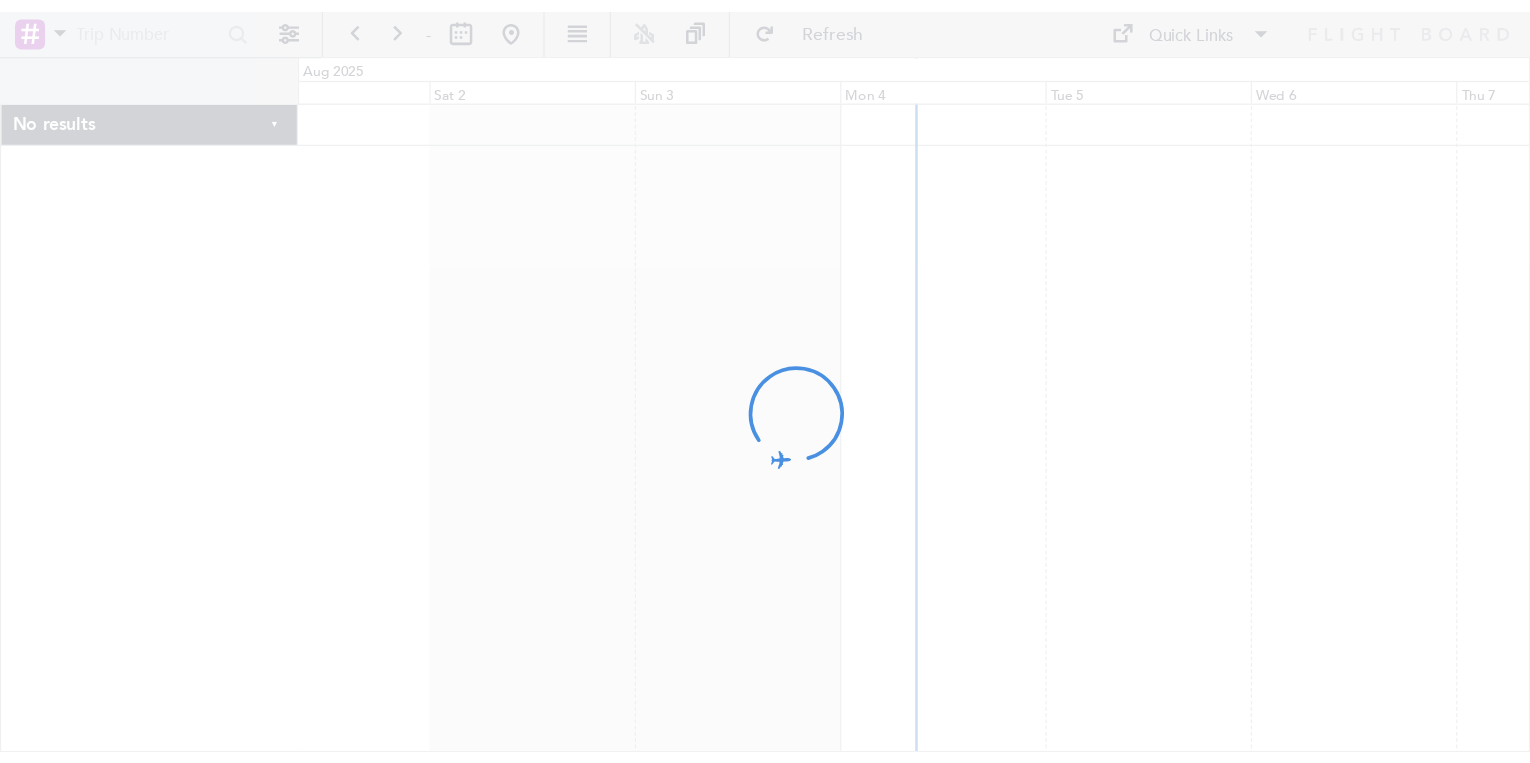 scroll, scrollTop: 0, scrollLeft: 0, axis: both 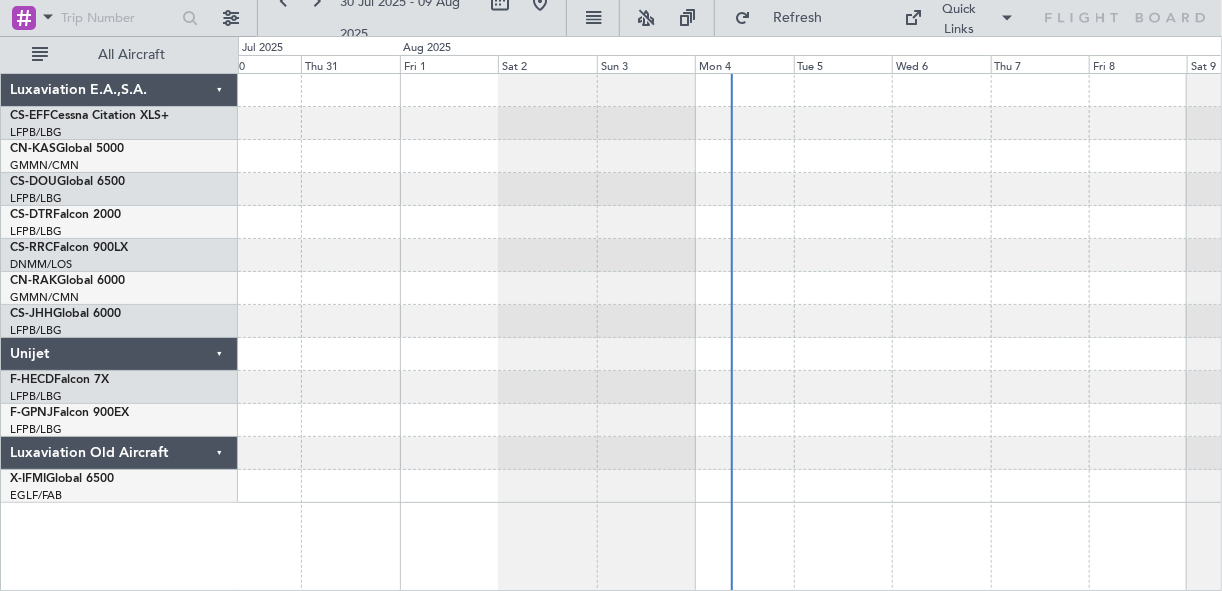 click on "Luxaviation E.A.,S.A." 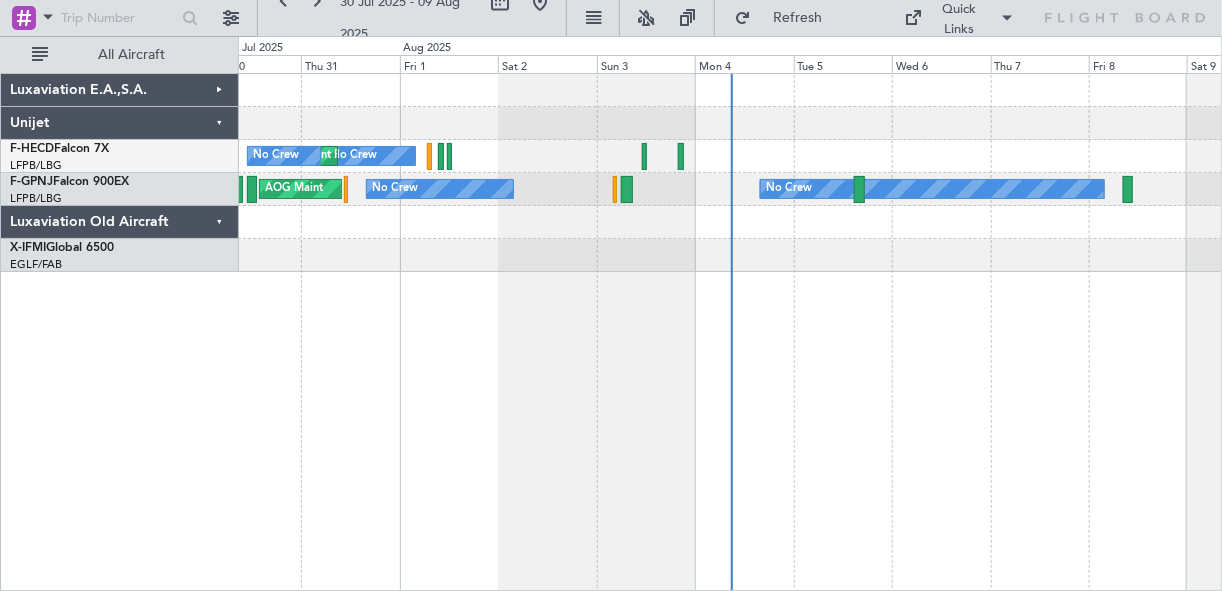 click on "Luxaviation E.A.,S.A." 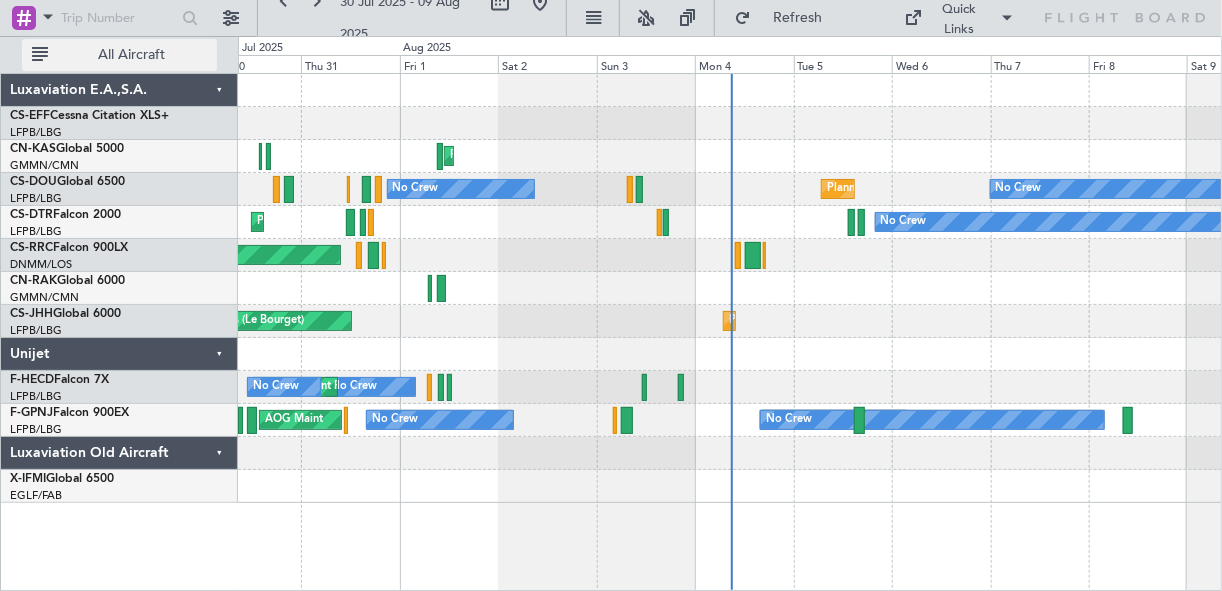 click on "All Aircraft" at bounding box center (119, 55) 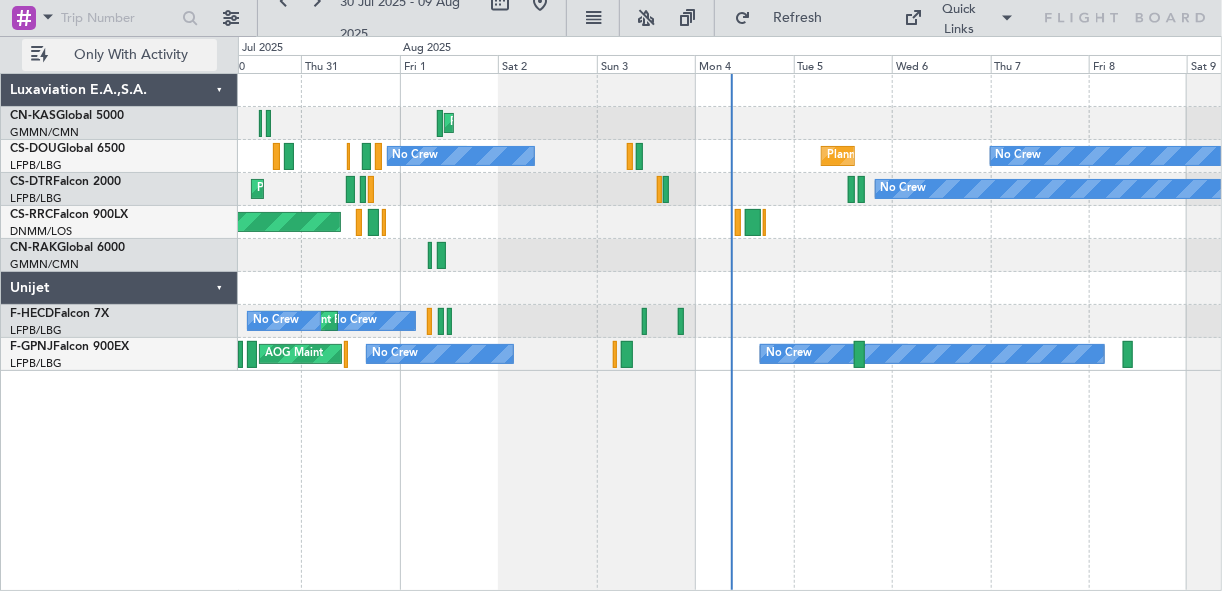 click on "Only With Activity" at bounding box center (119, 55) 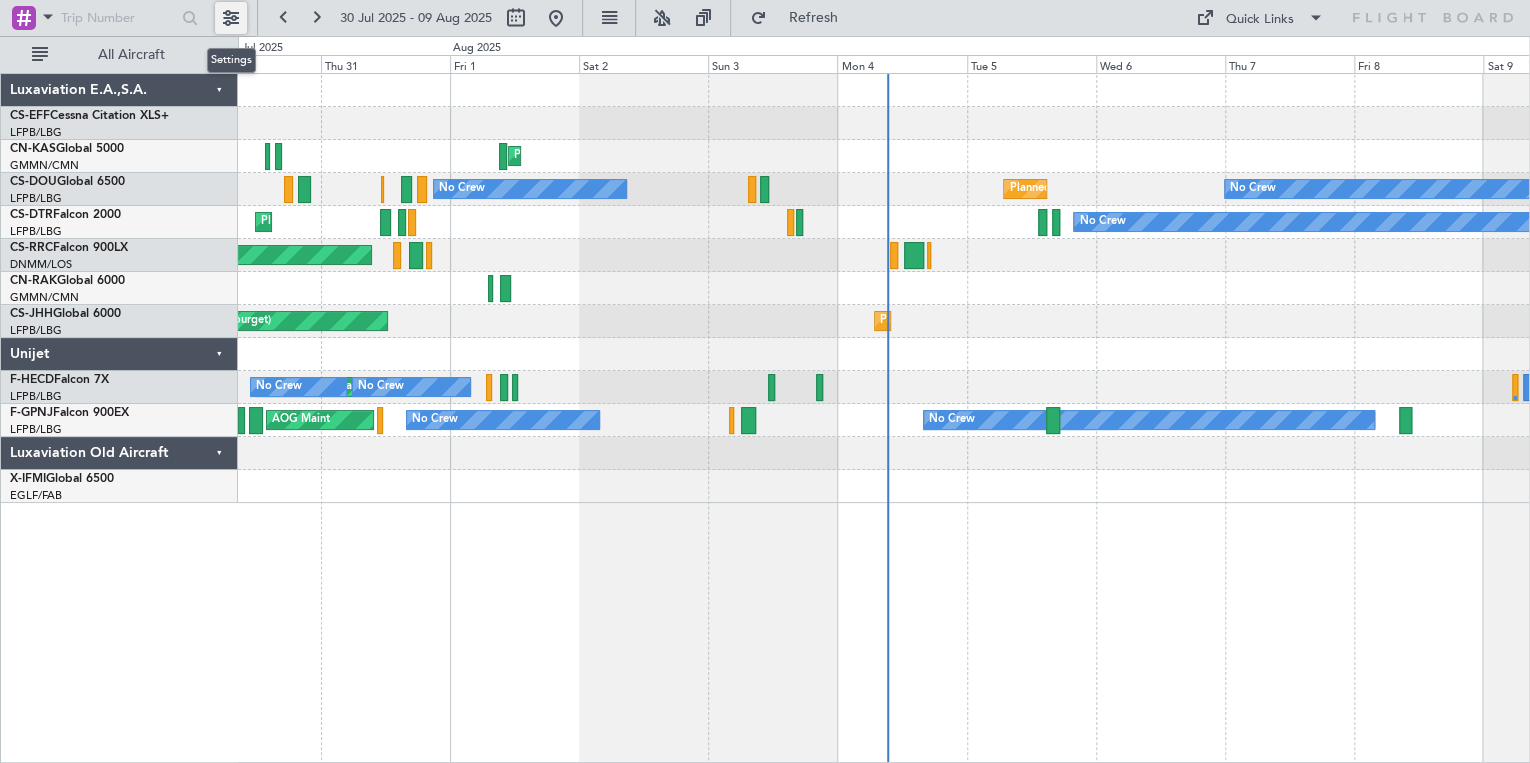 click at bounding box center (231, 18) 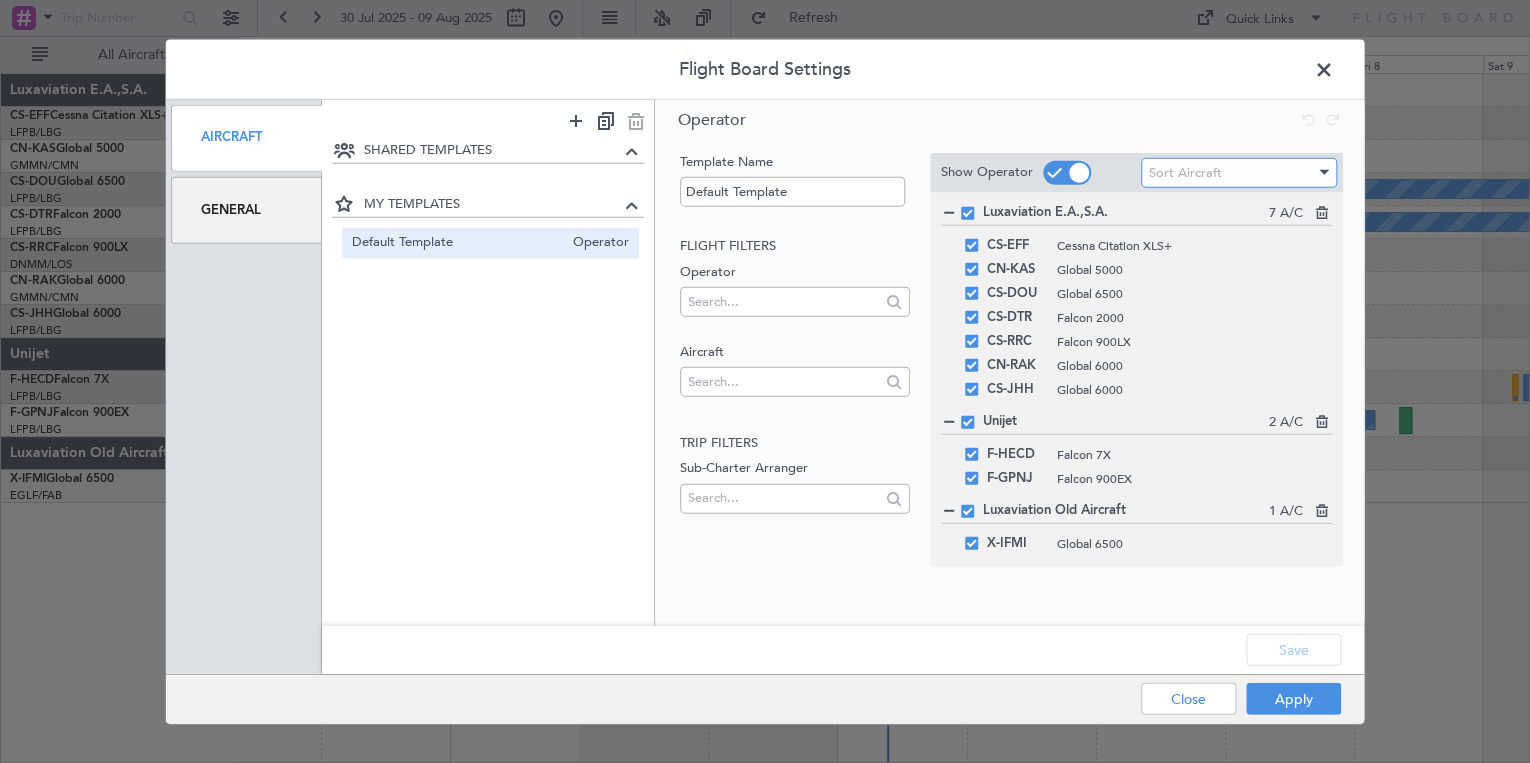 click on "Sort Aircraft" at bounding box center [1232, 173] 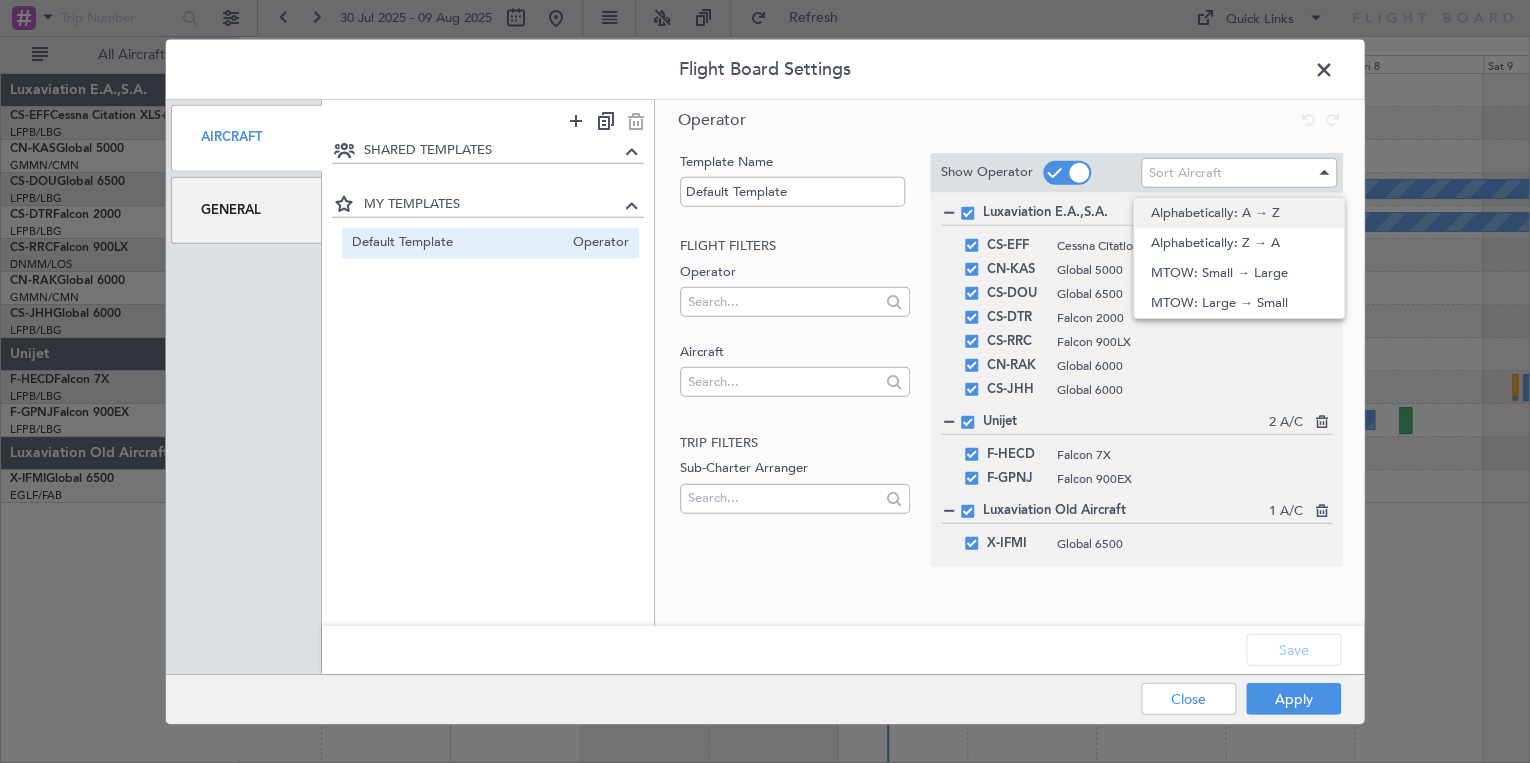 click on "Alphabetically: A → Z" at bounding box center [1239, 213] 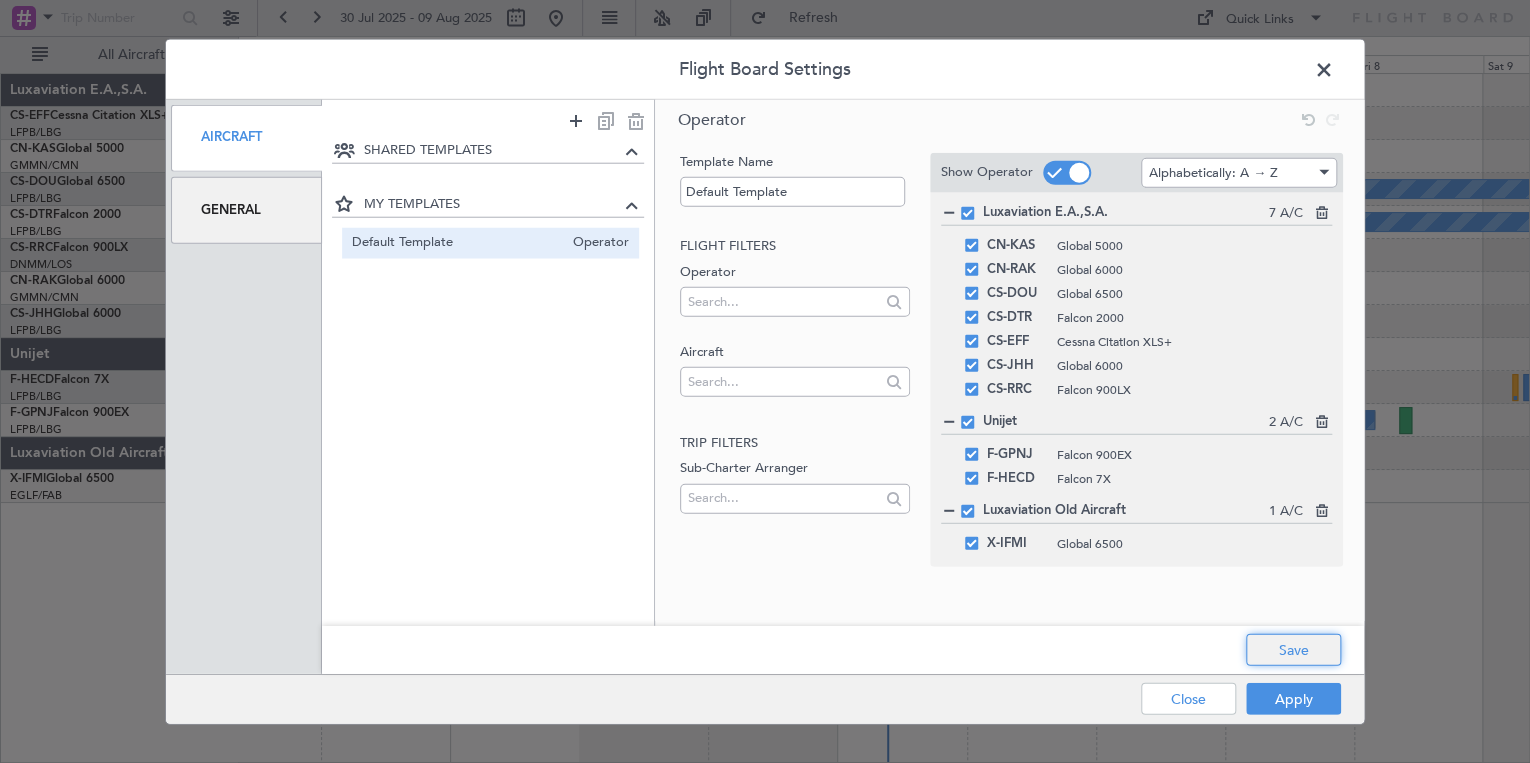 click on "Save" at bounding box center [1293, 650] 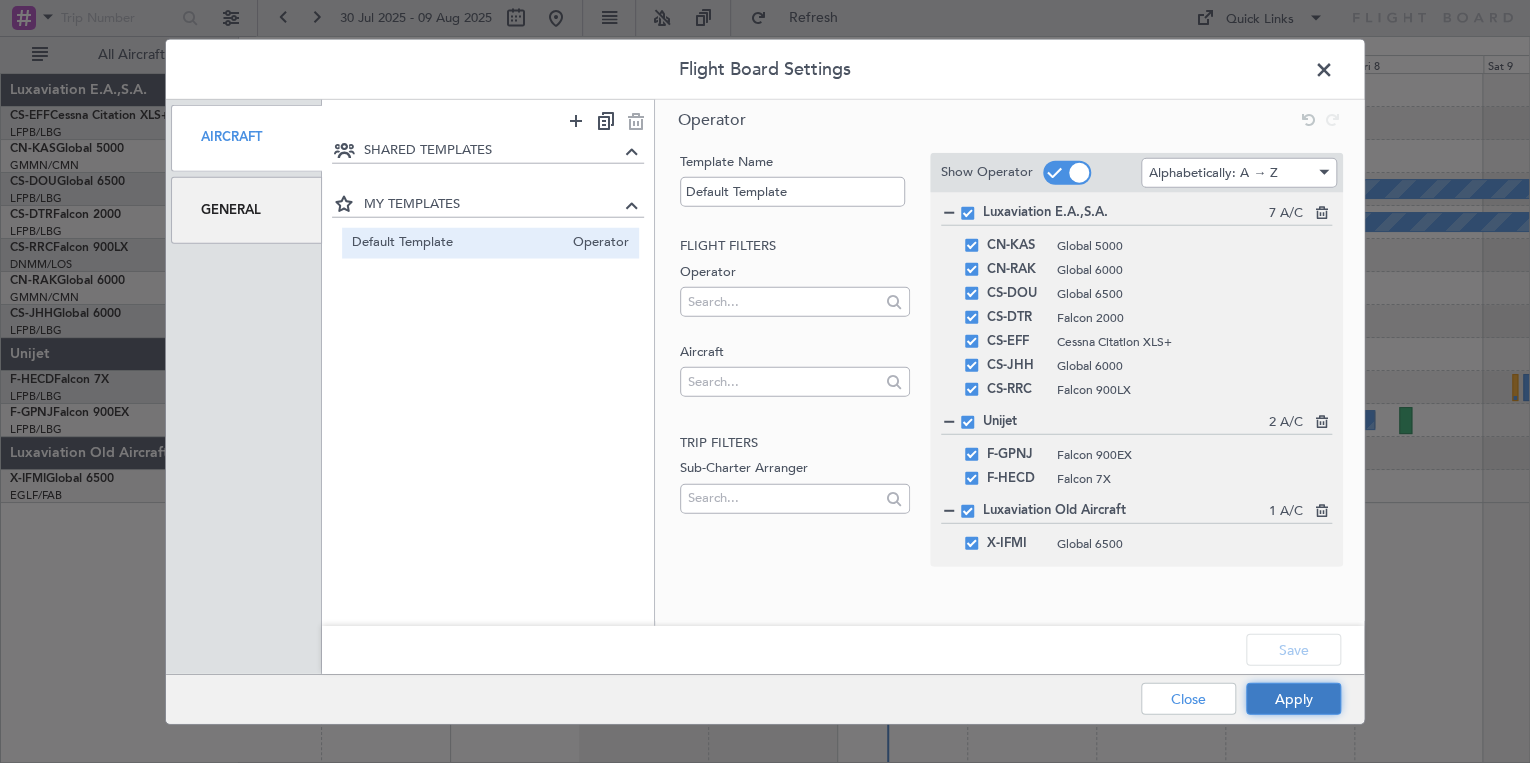 click on "Apply" at bounding box center (1293, 699) 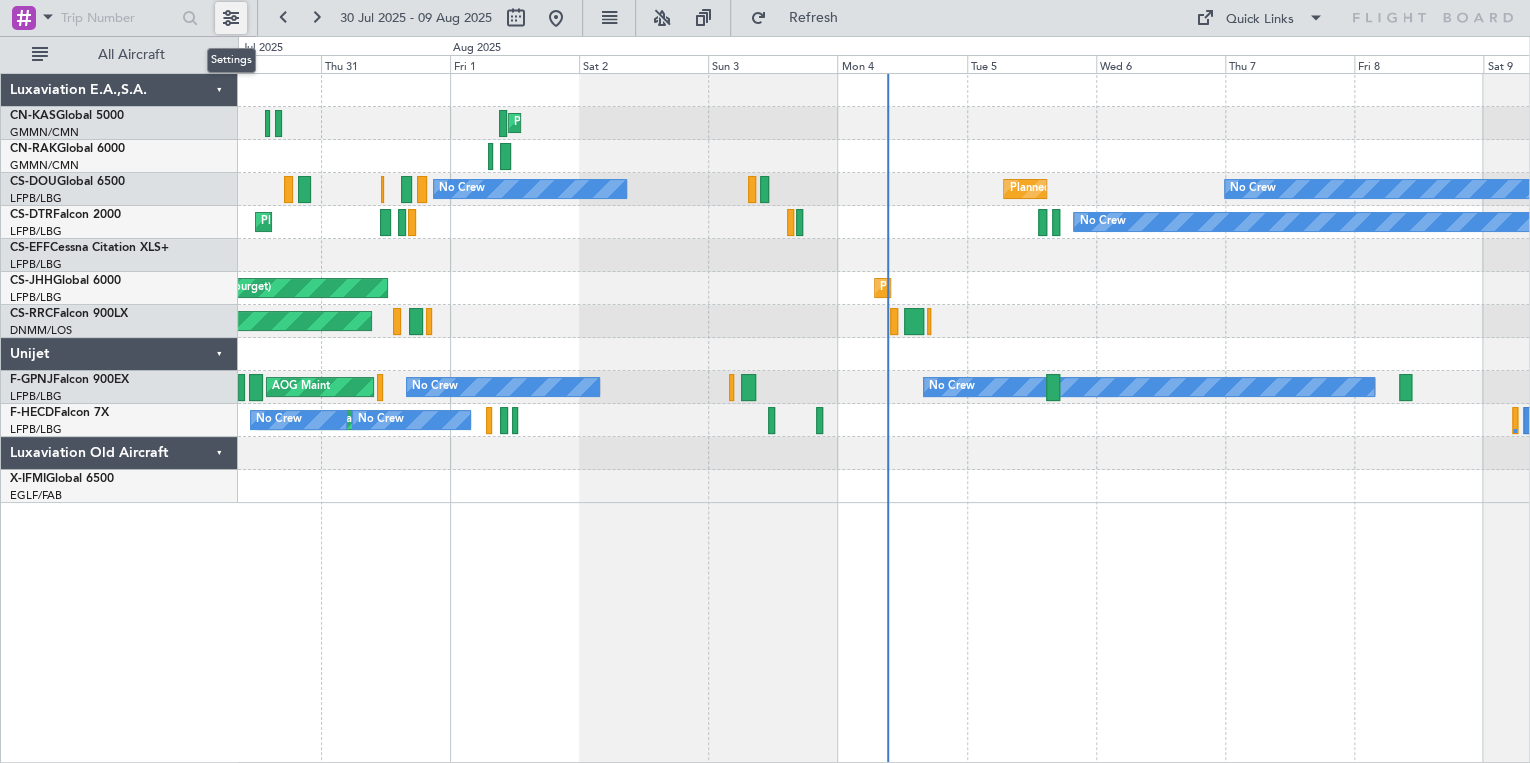 click at bounding box center (231, 18) 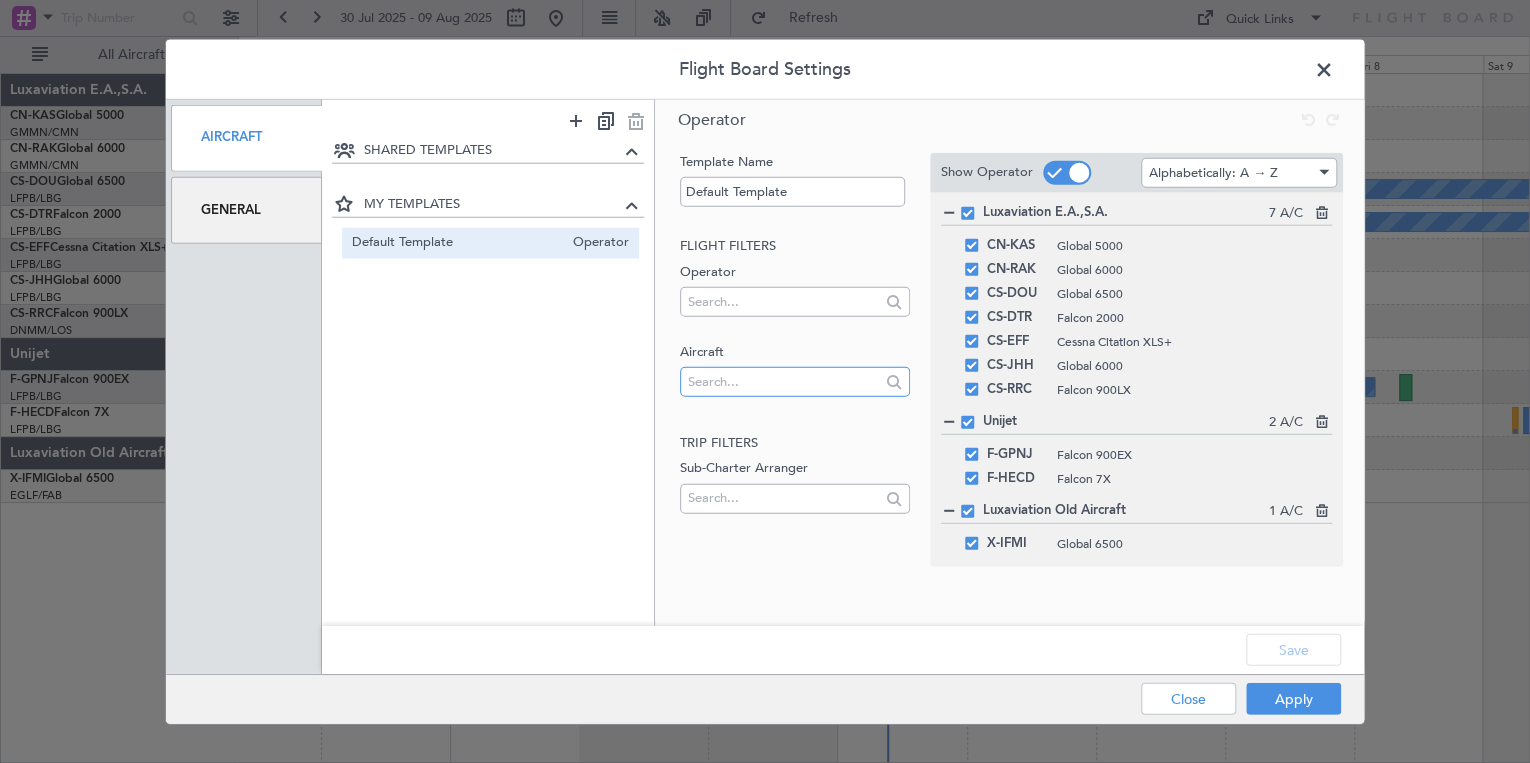 click at bounding box center [783, 381] 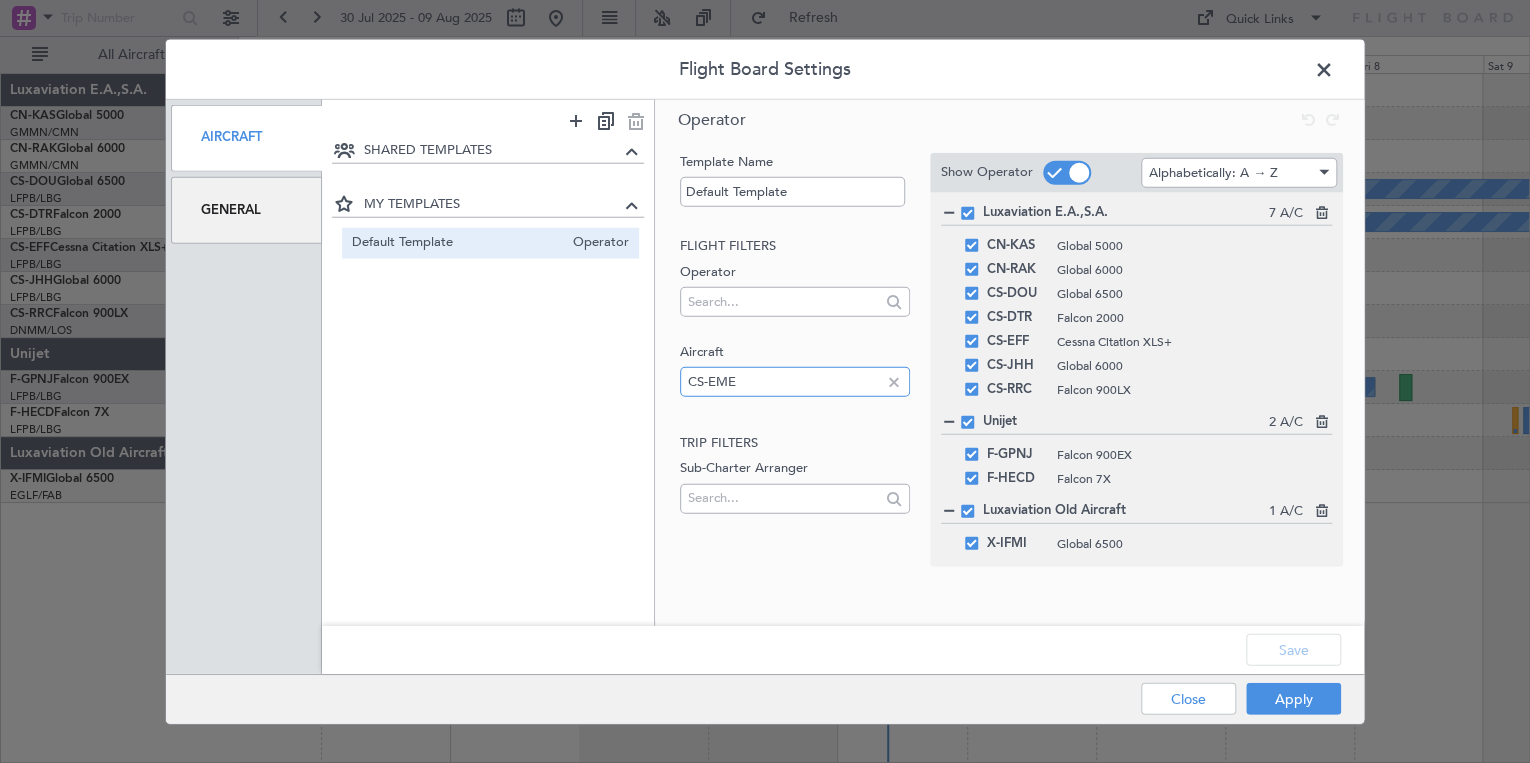 click on "CS-EME" at bounding box center (783, 381) 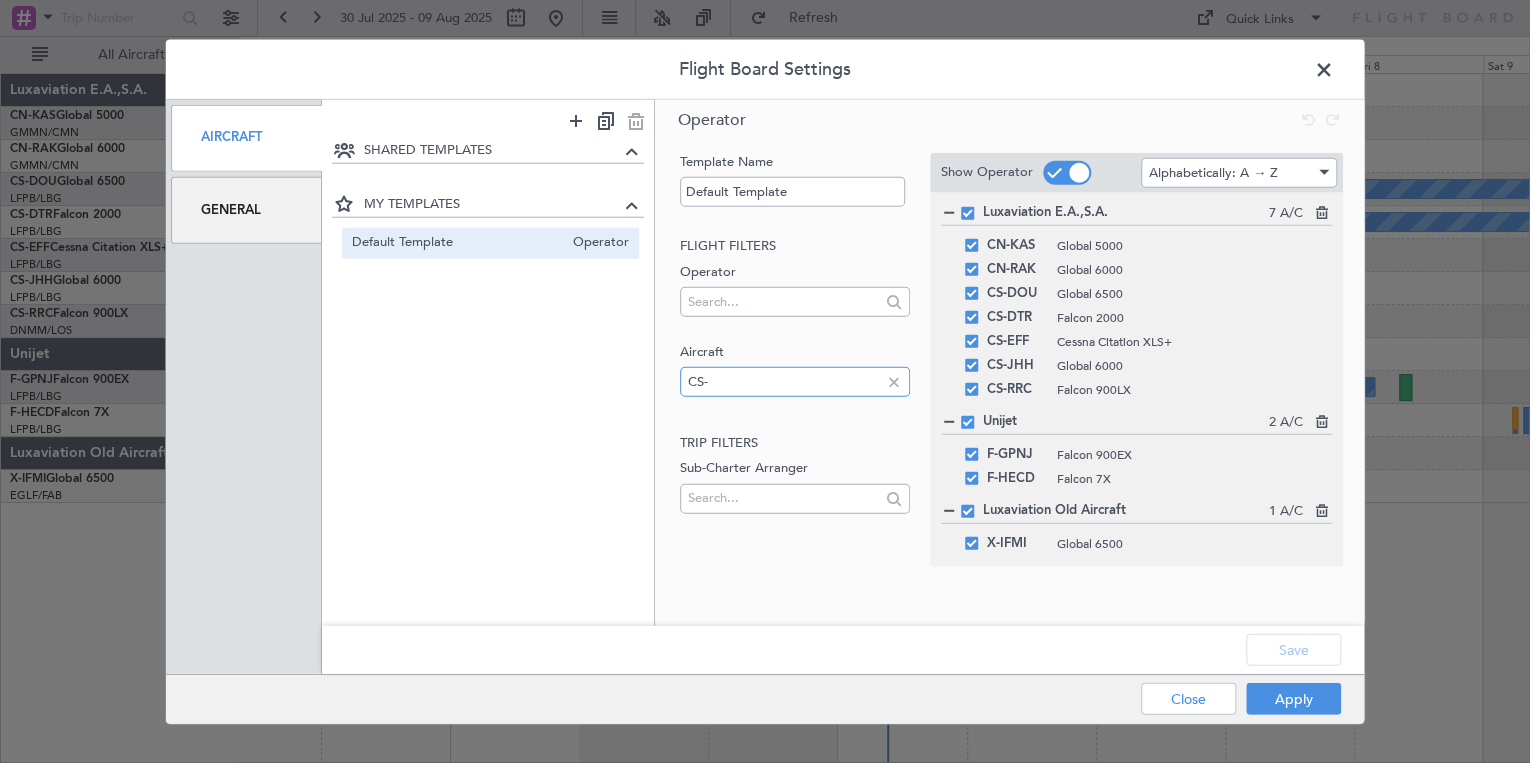 click on "CS-" at bounding box center [783, 381] 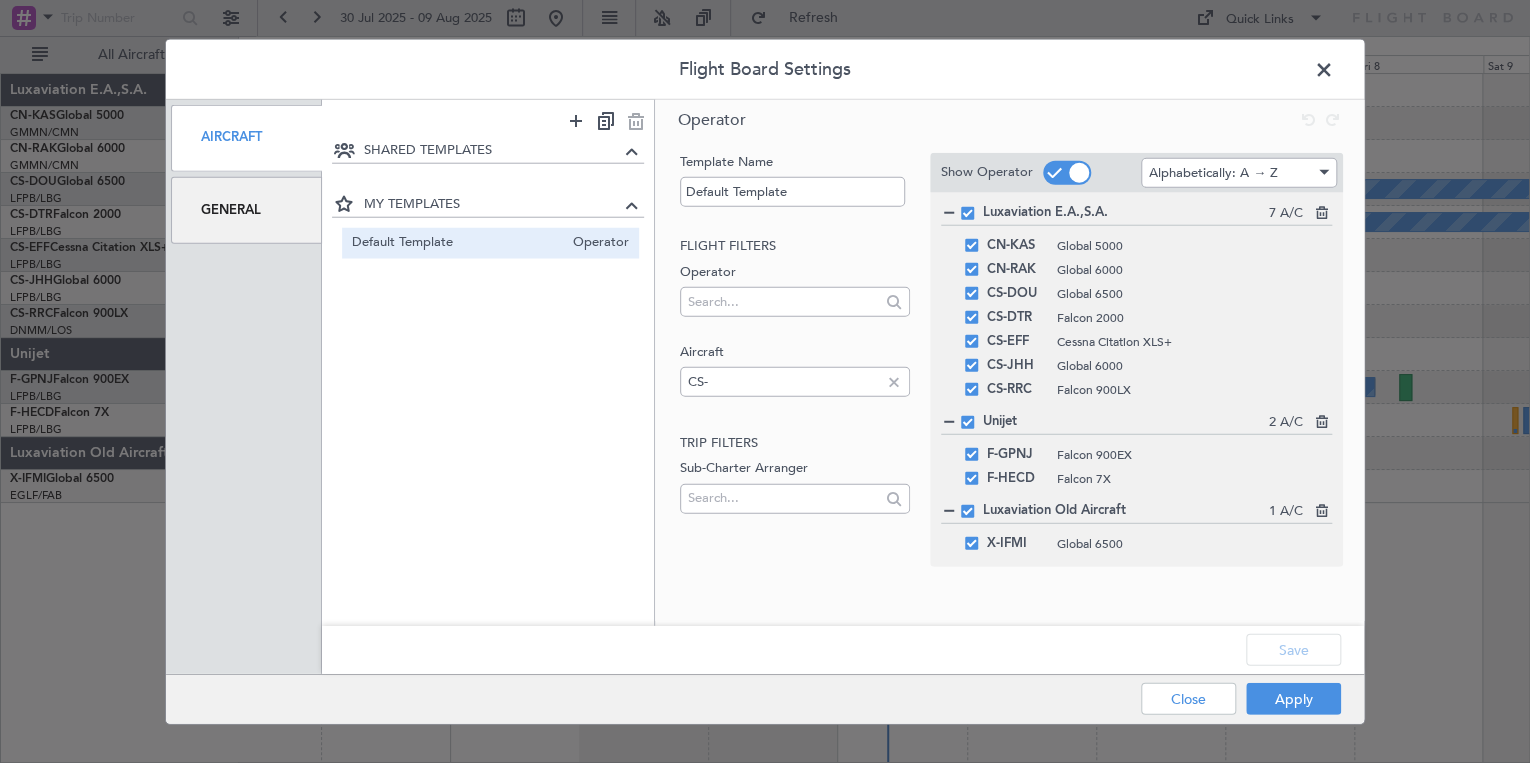 click at bounding box center (1320, 209) 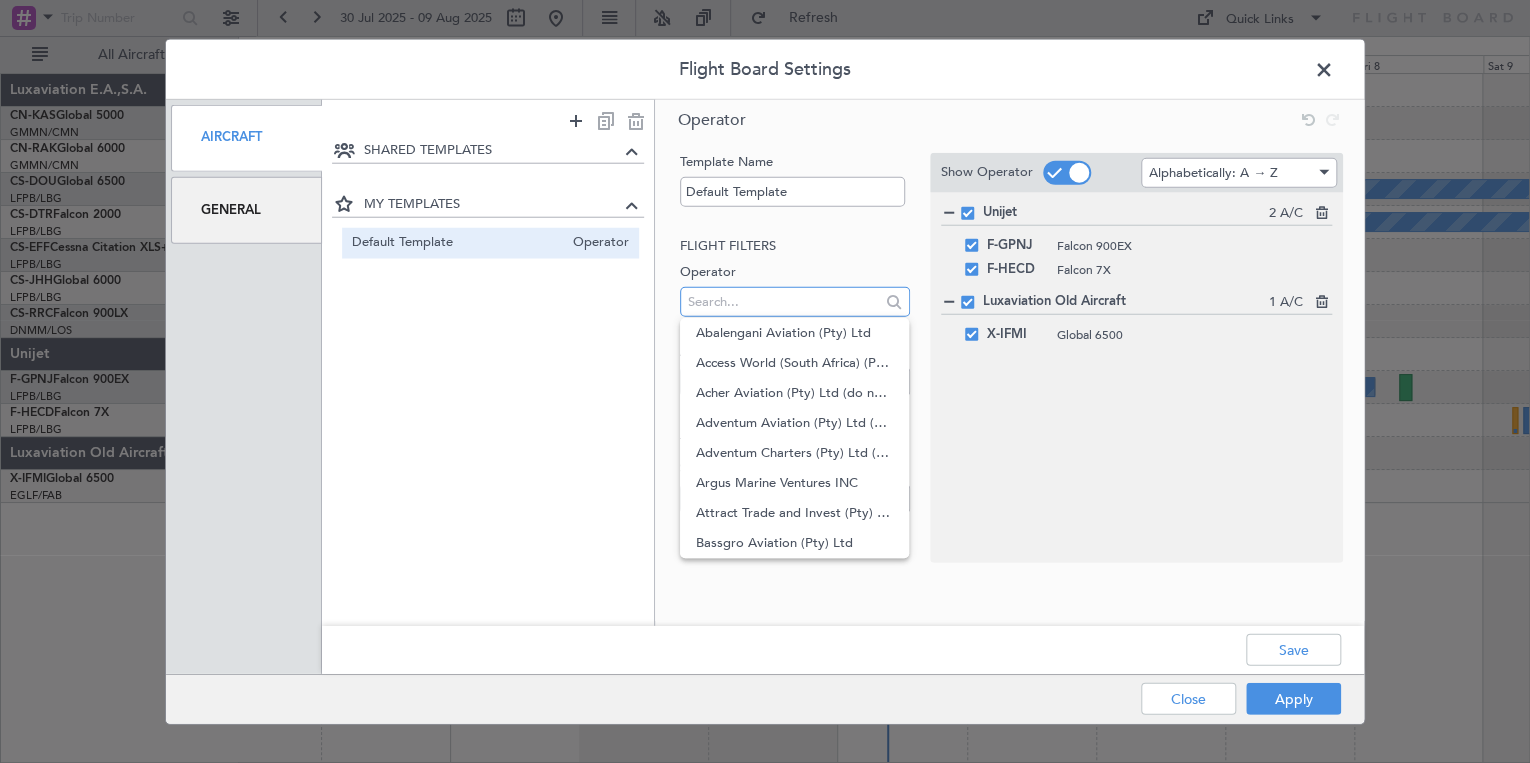 click at bounding box center [783, 301] 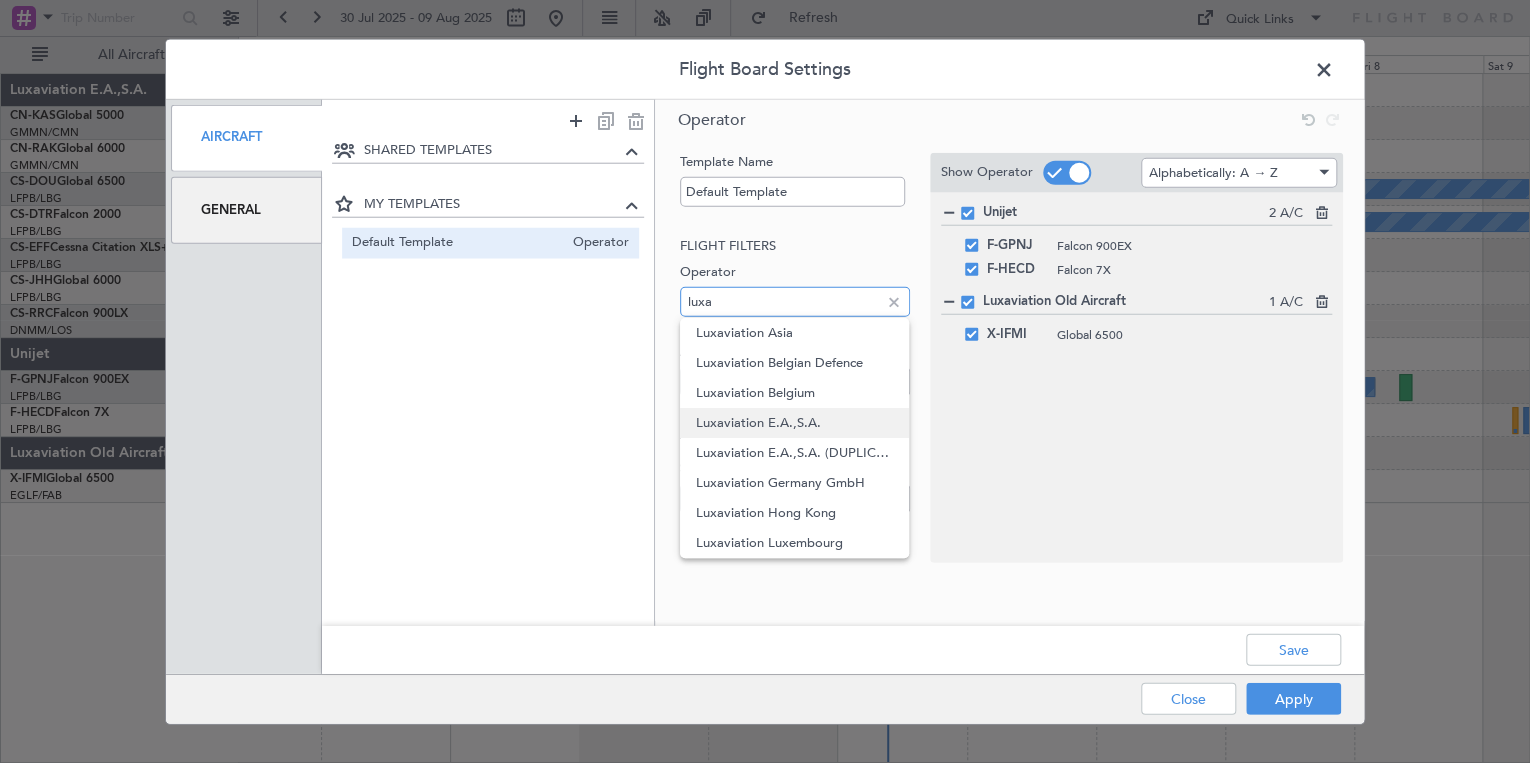 type on "luxa" 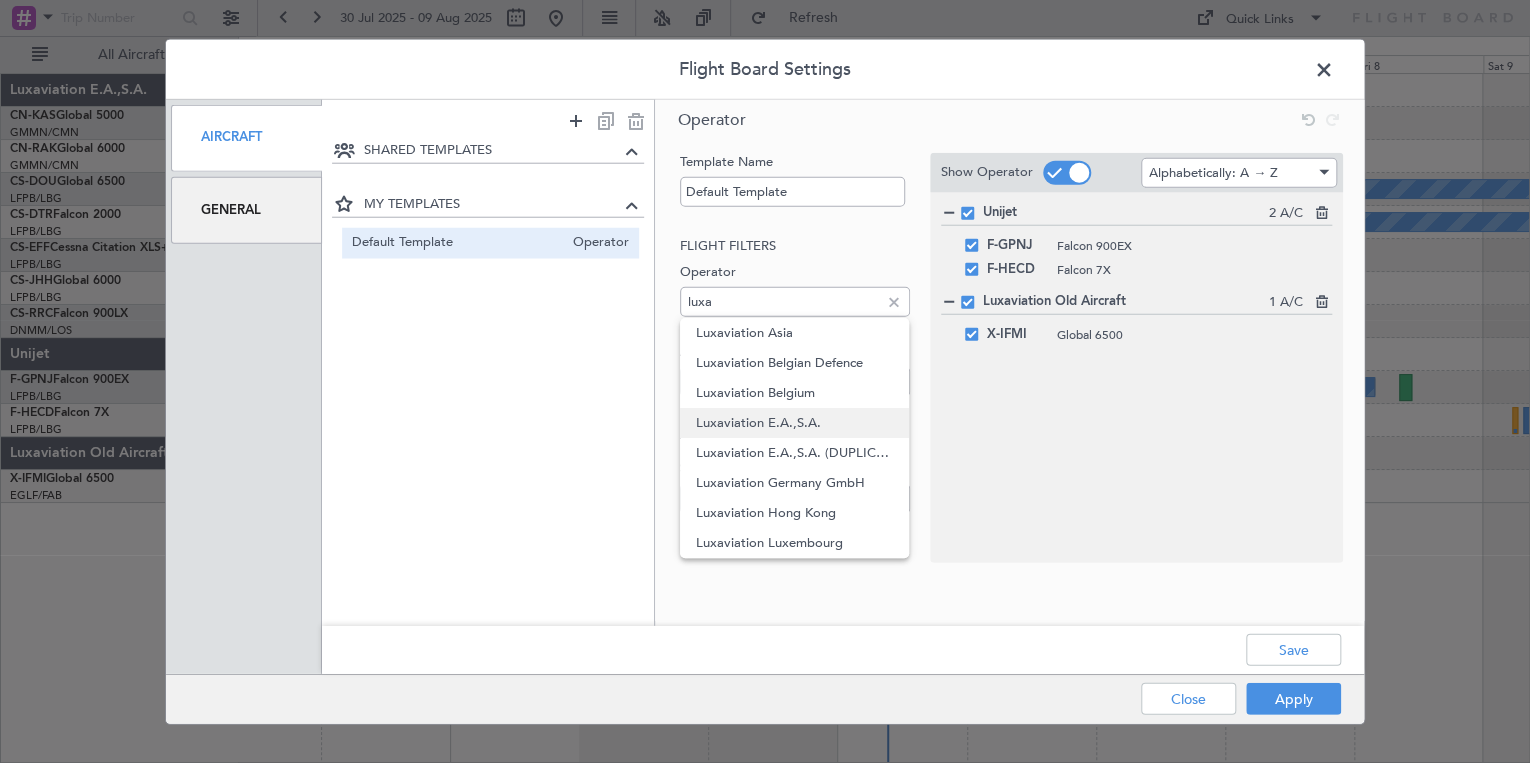 click on "Luxaviation E.A.,S.A." at bounding box center (794, 423) 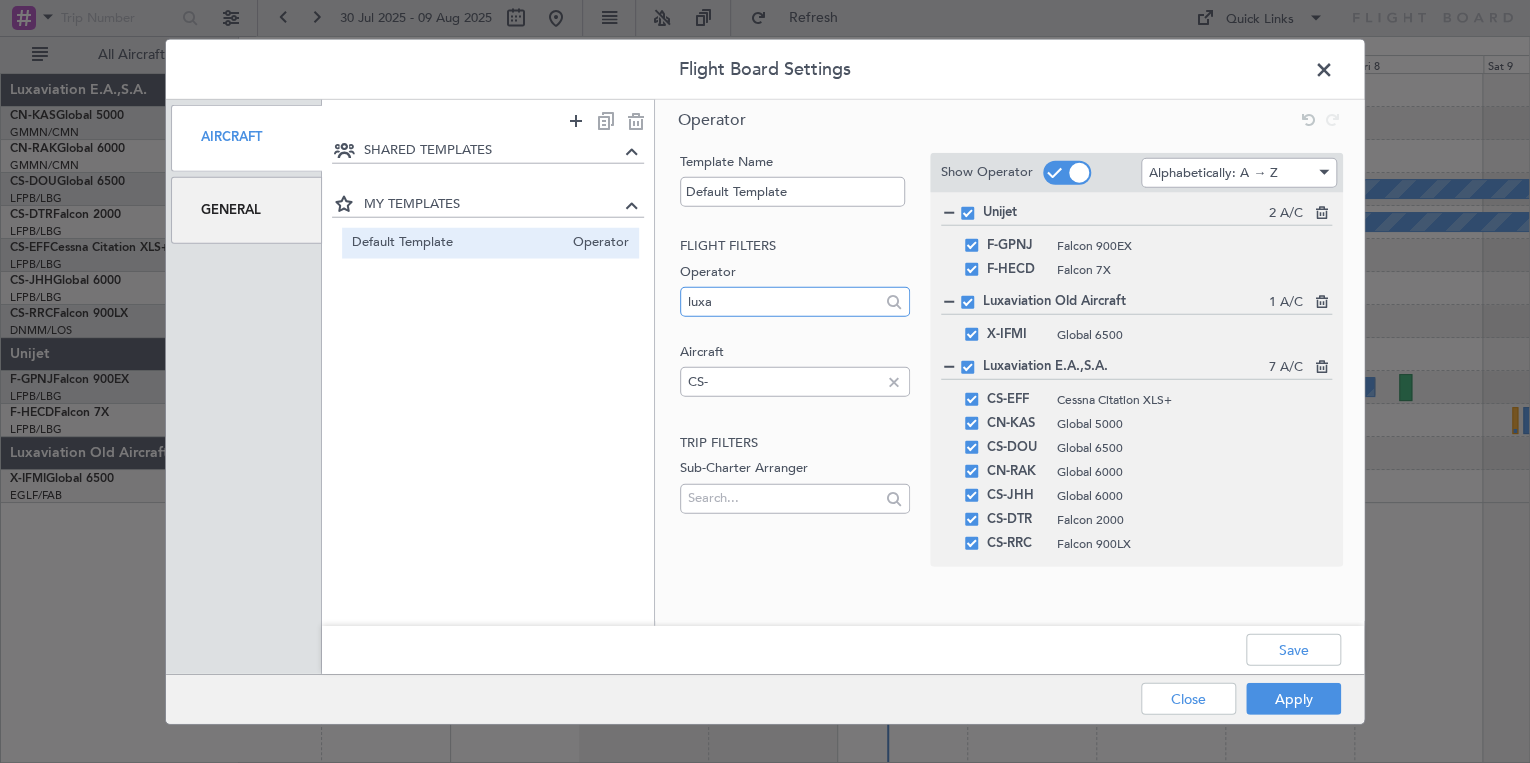 type 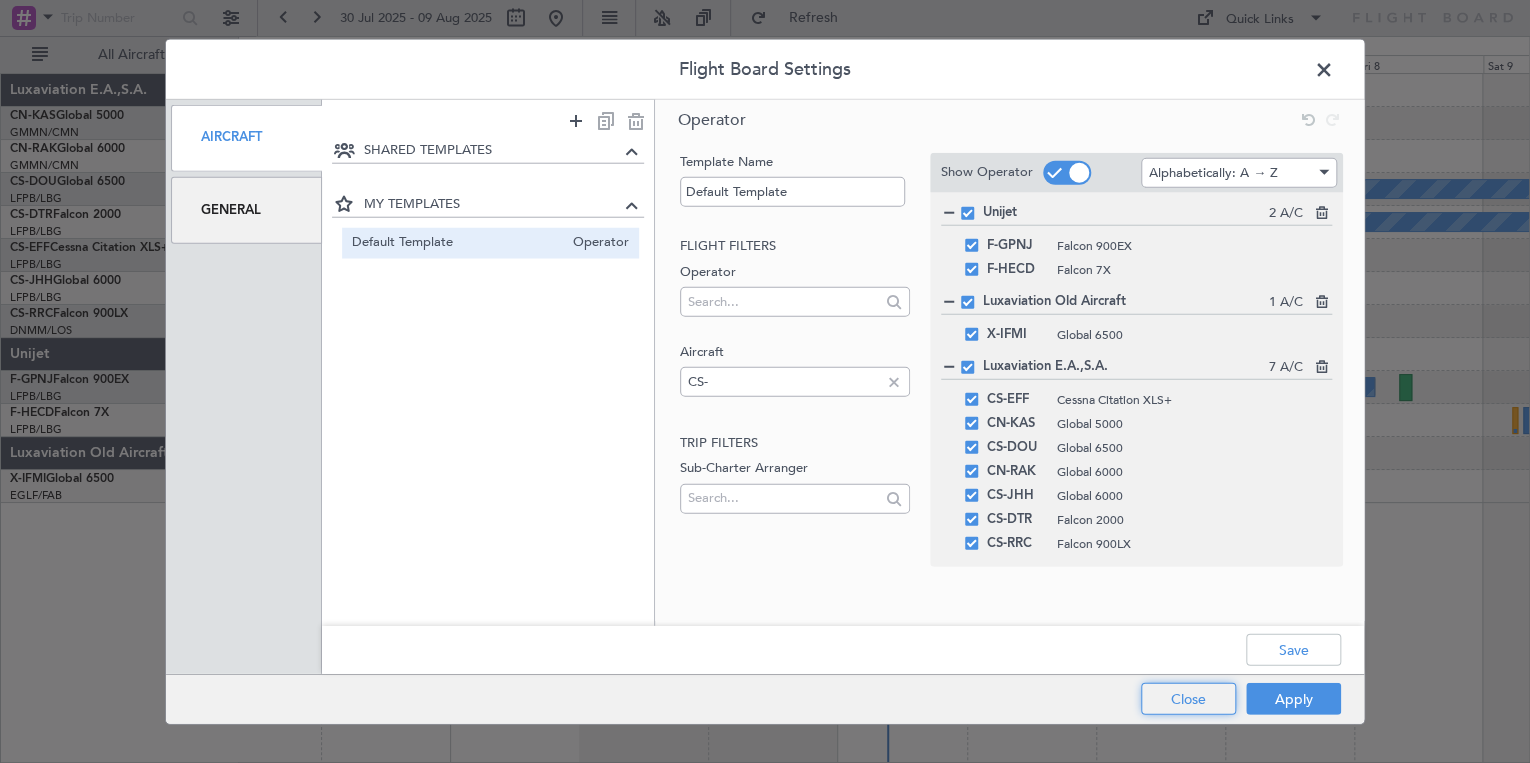 click on "Close" at bounding box center (1188, 699) 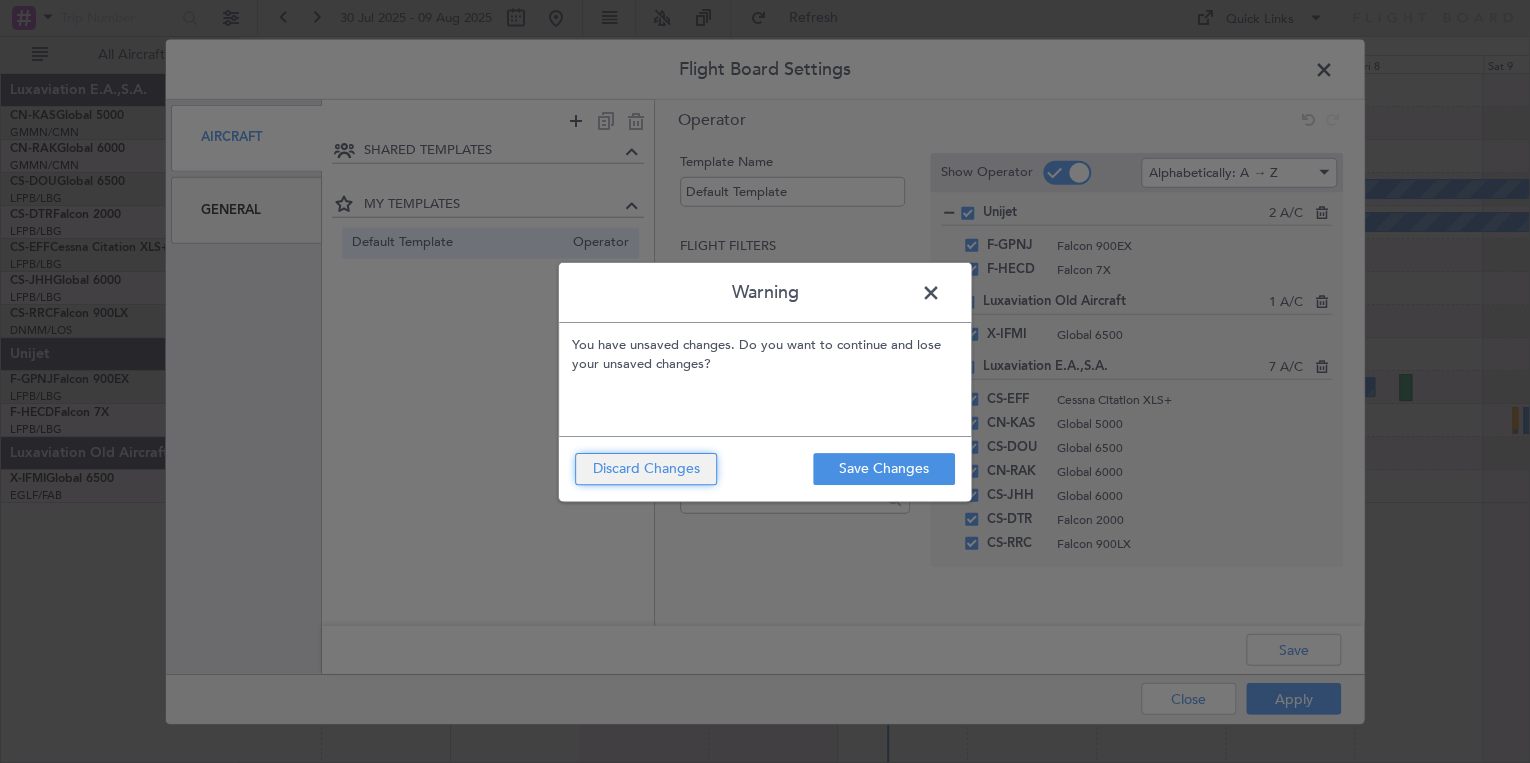 click on "Discard Changes" 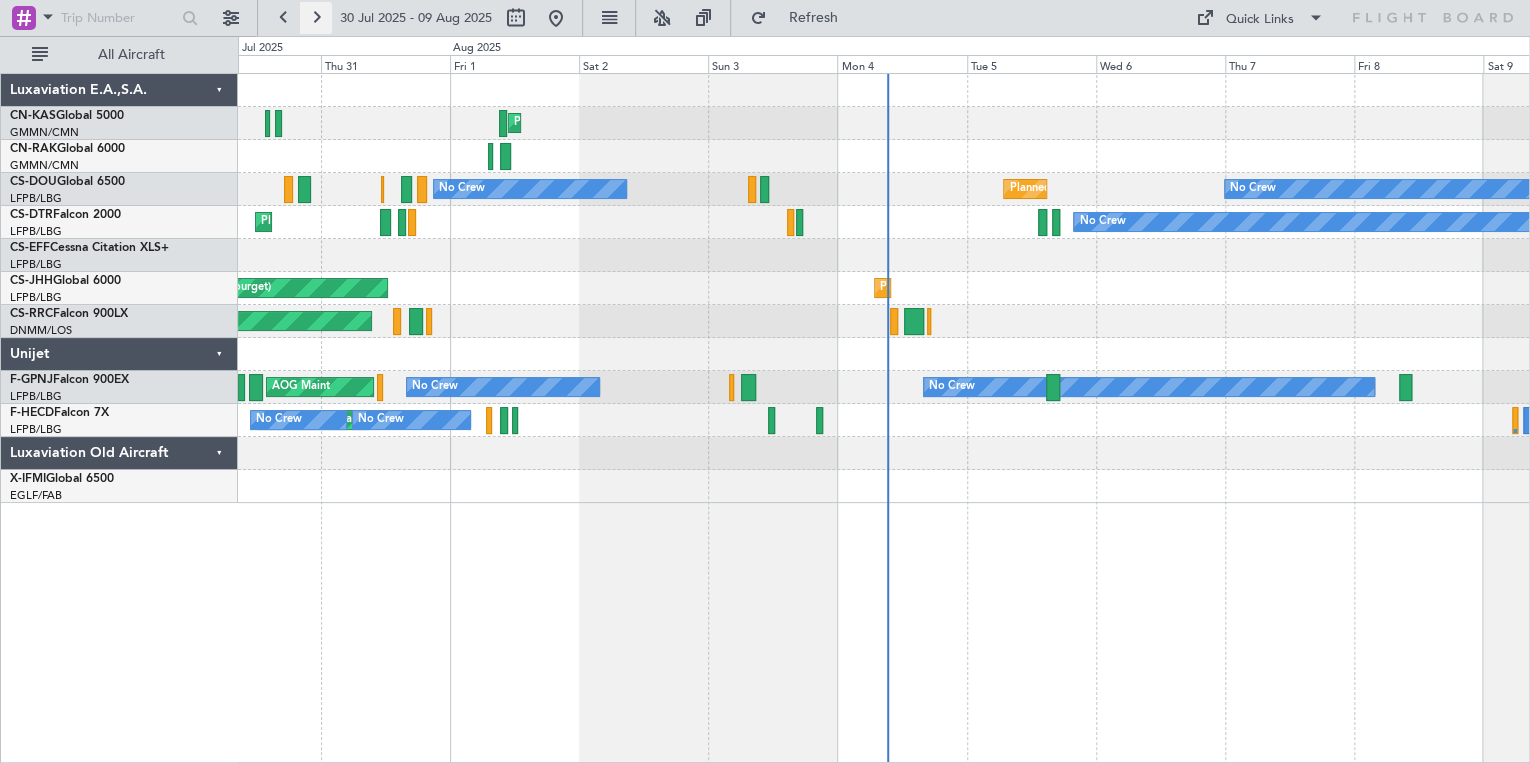 click at bounding box center [316, 18] 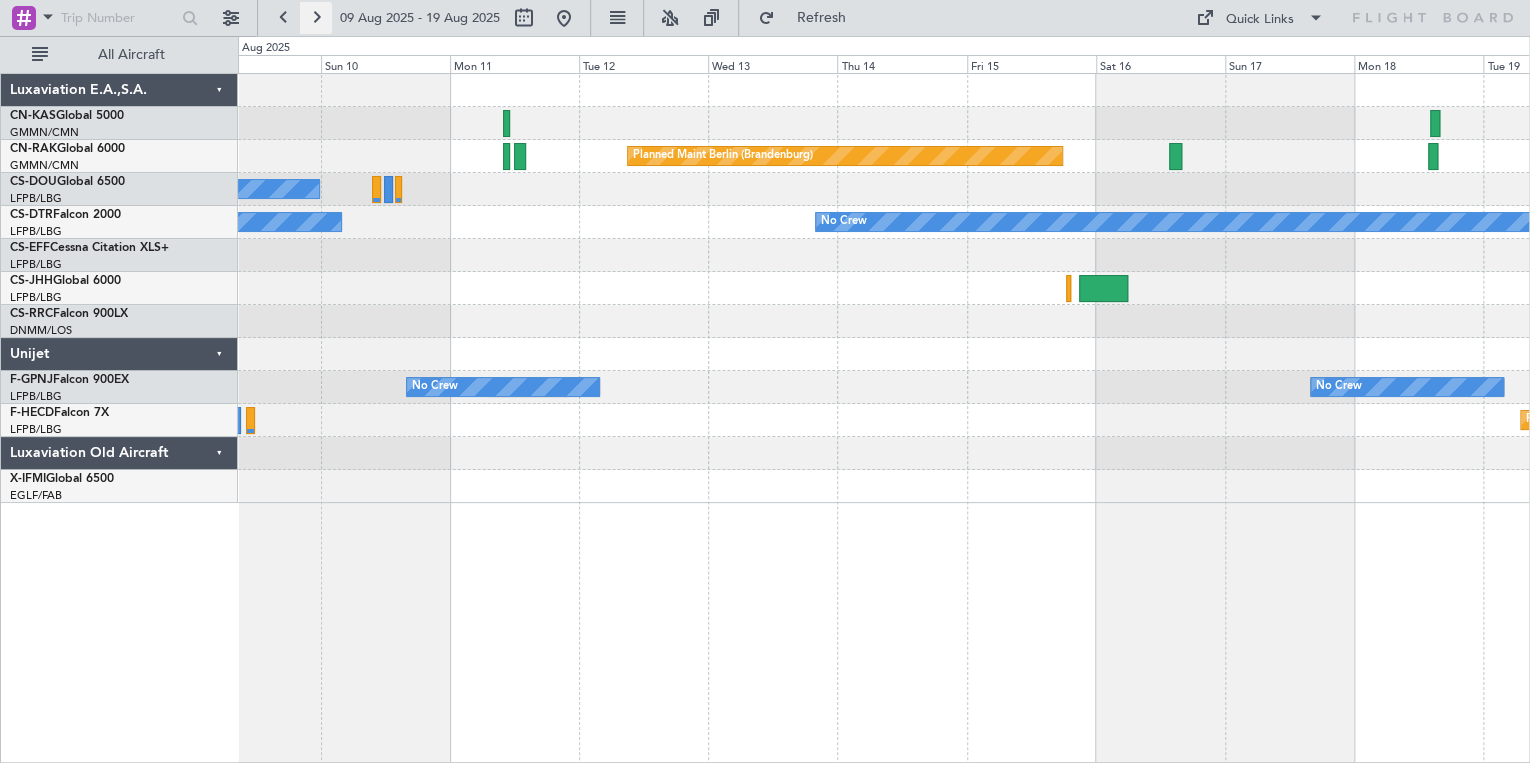 click at bounding box center (316, 18) 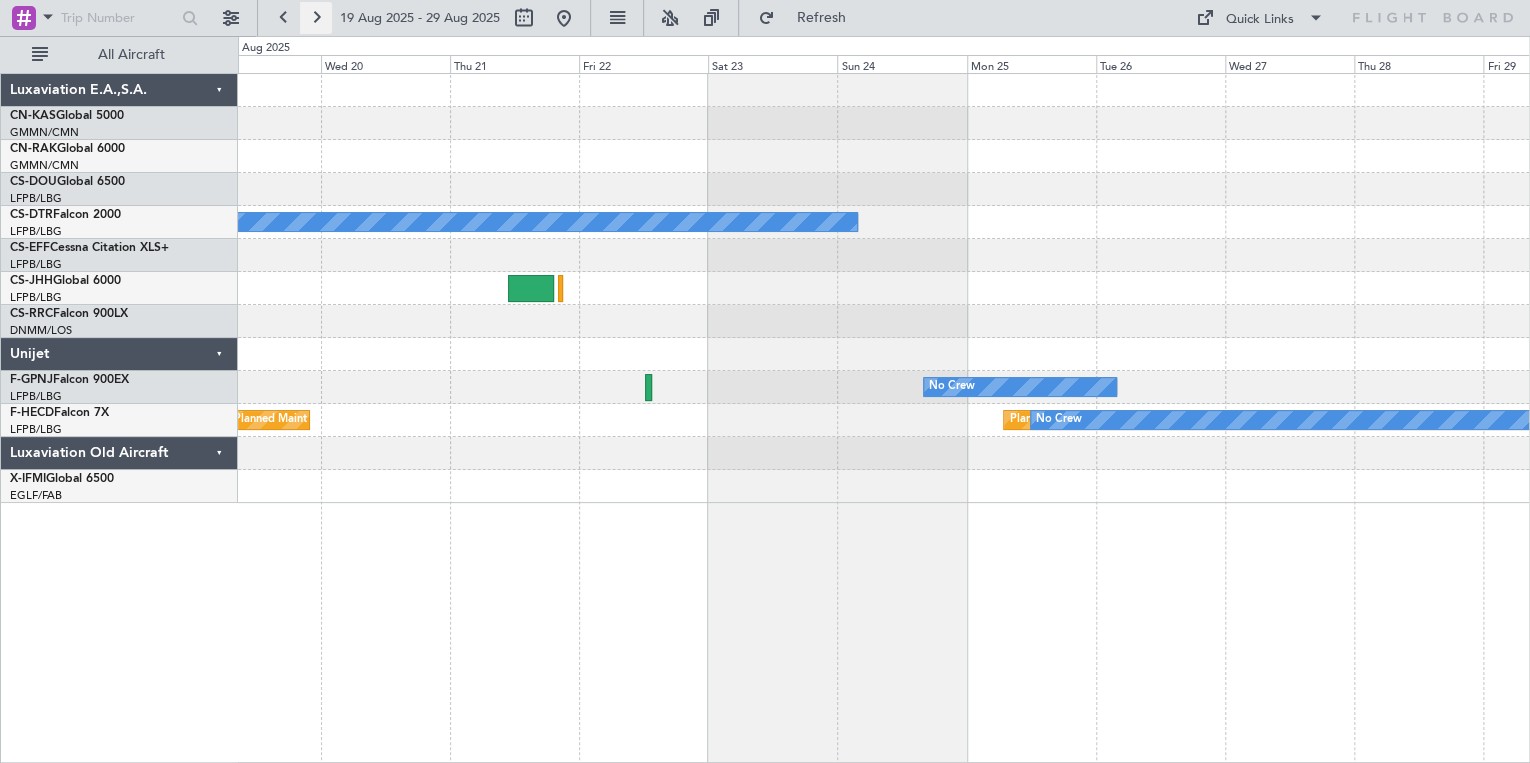 click at bounding box center (316, 18) 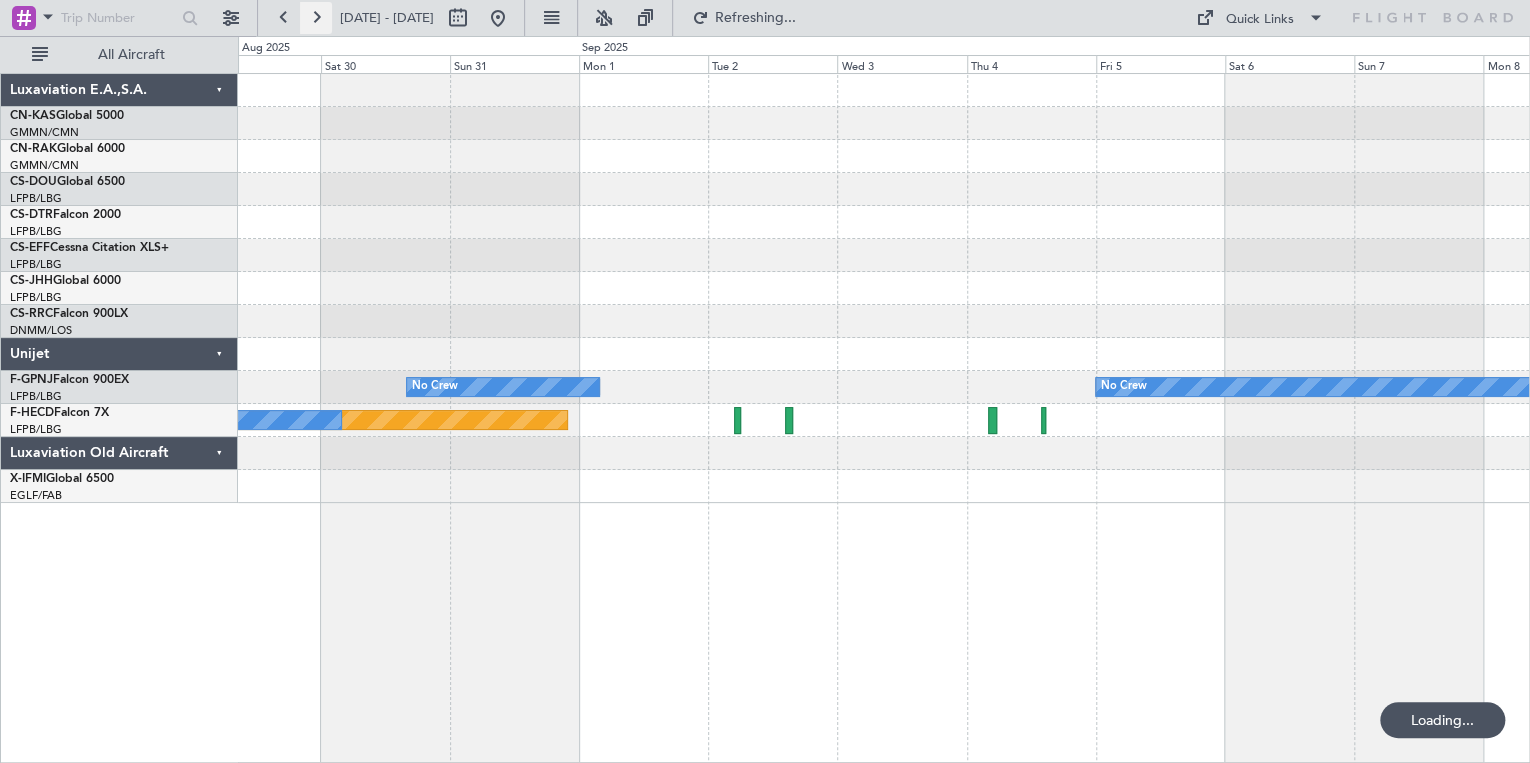 click at bounding box center [316, 18] 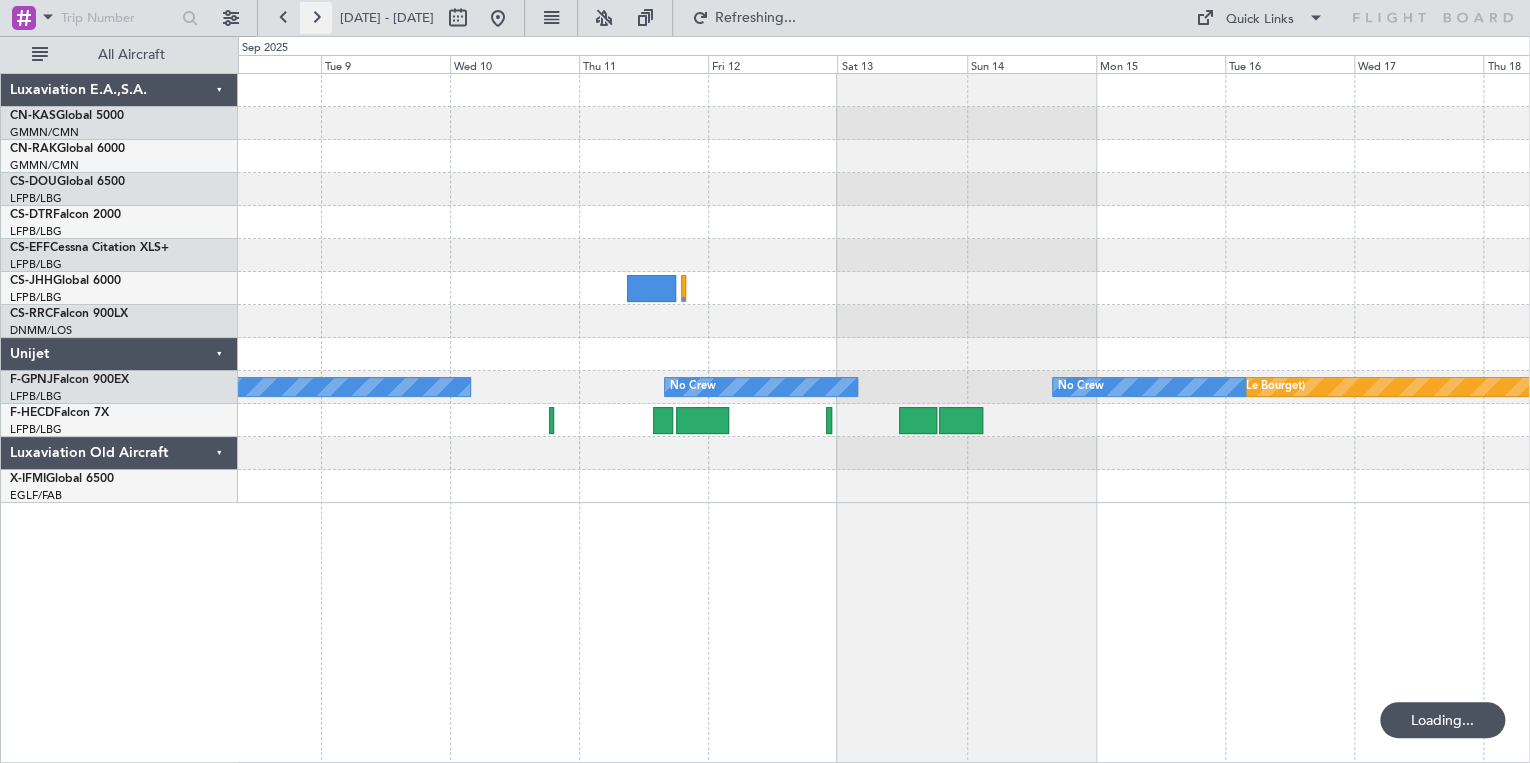 click at bounding box center (316, 18) 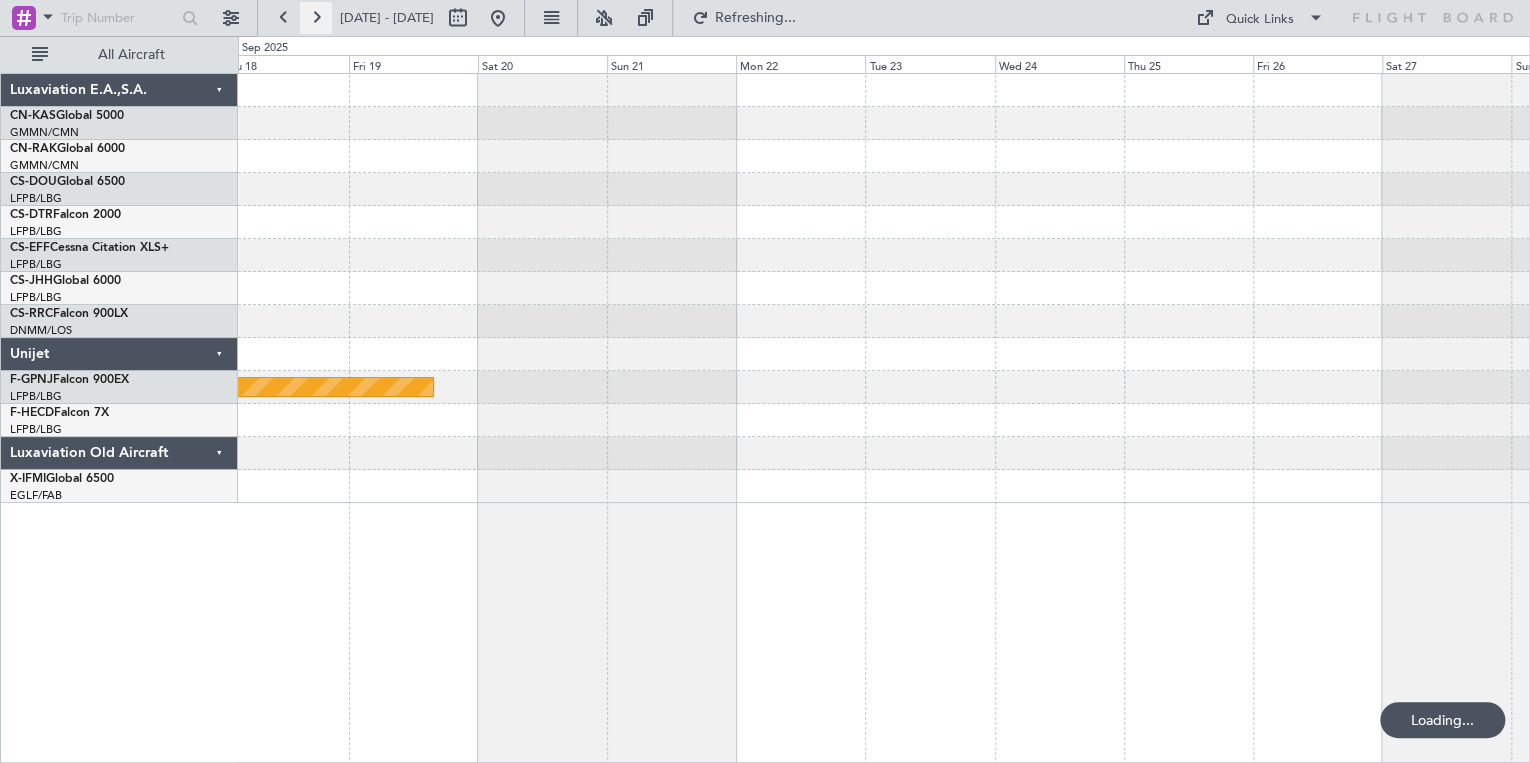 click at bounding box center [316, 18] 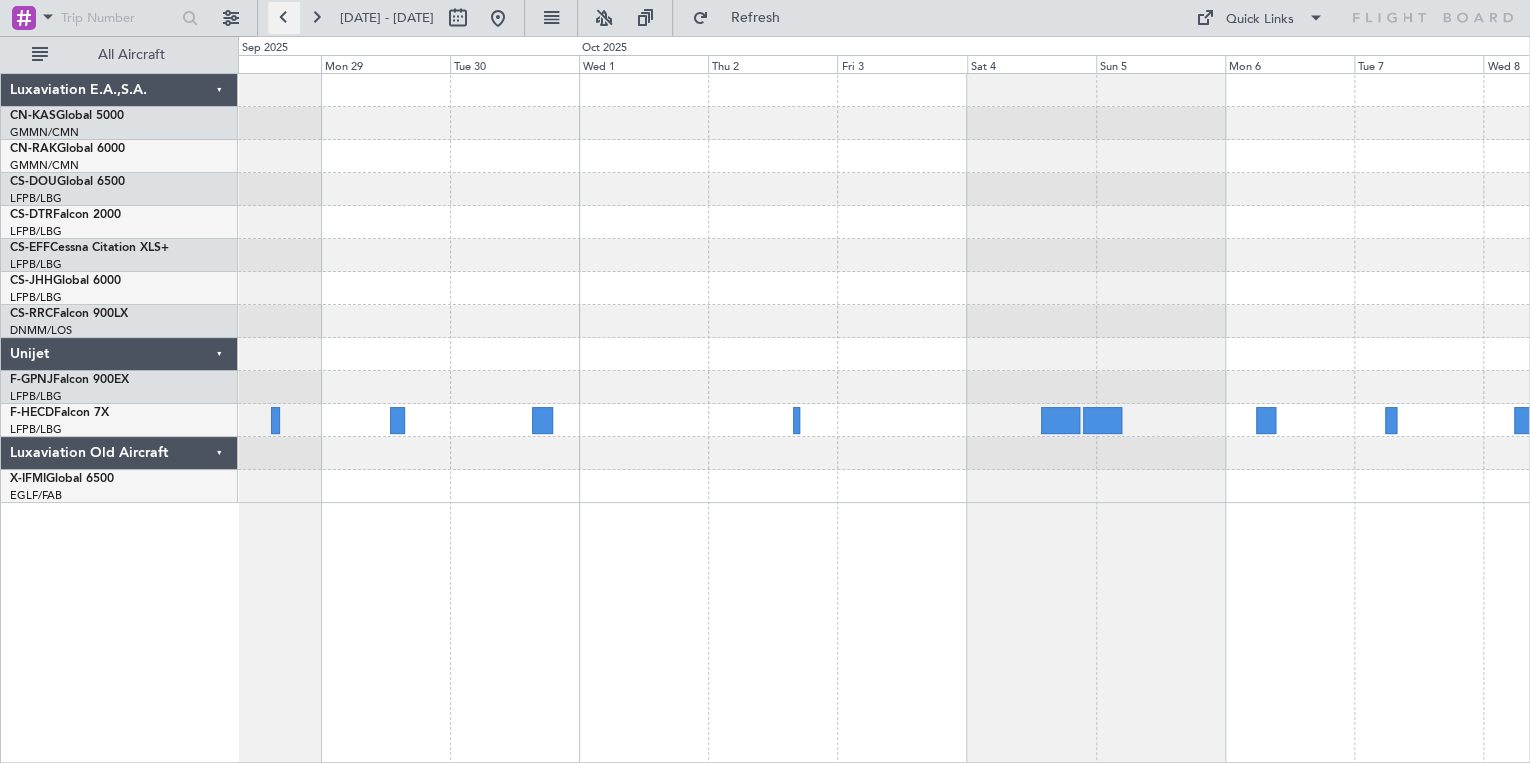 click at bounding box center (284, 18) 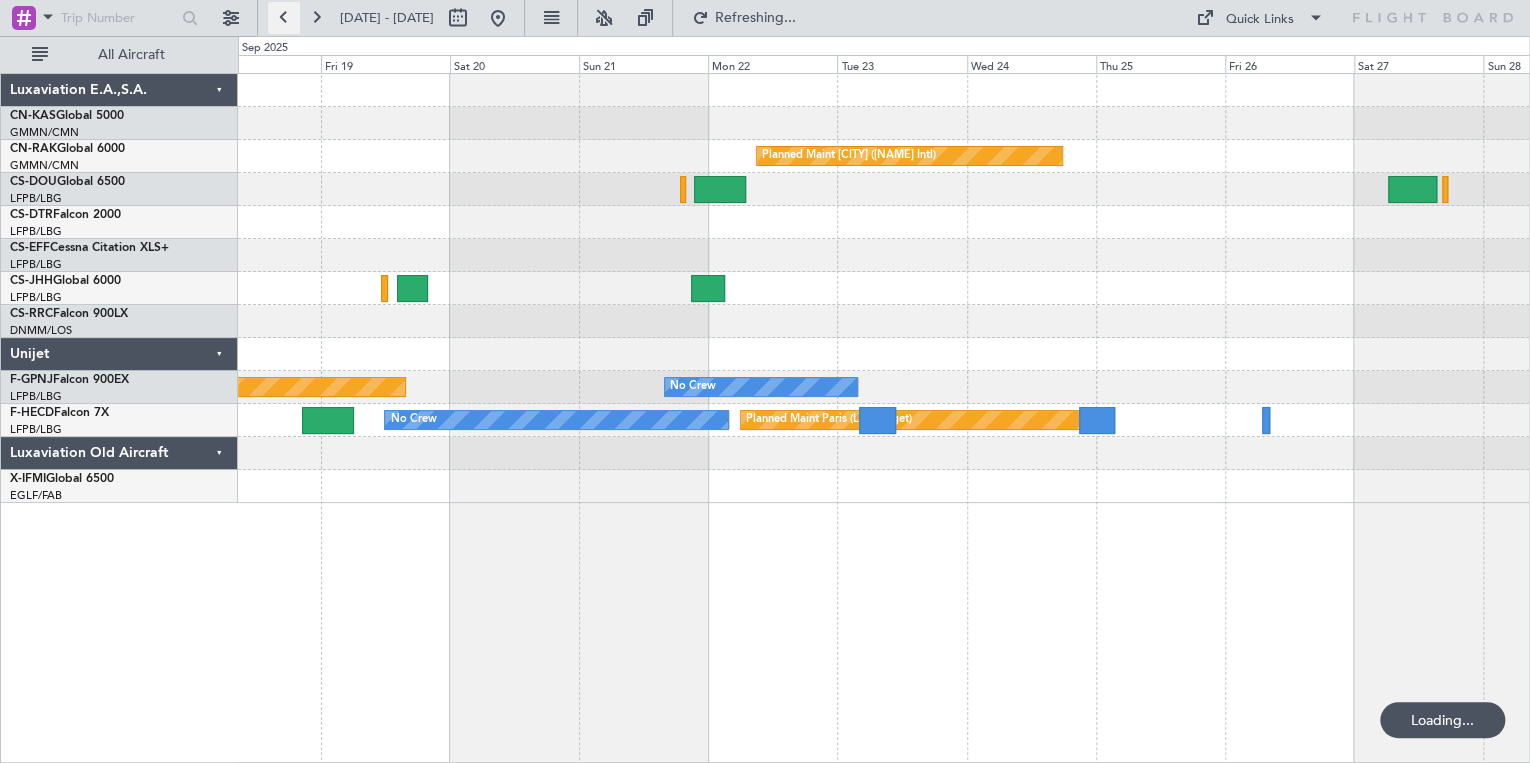 click at bounding box center [284, 18] 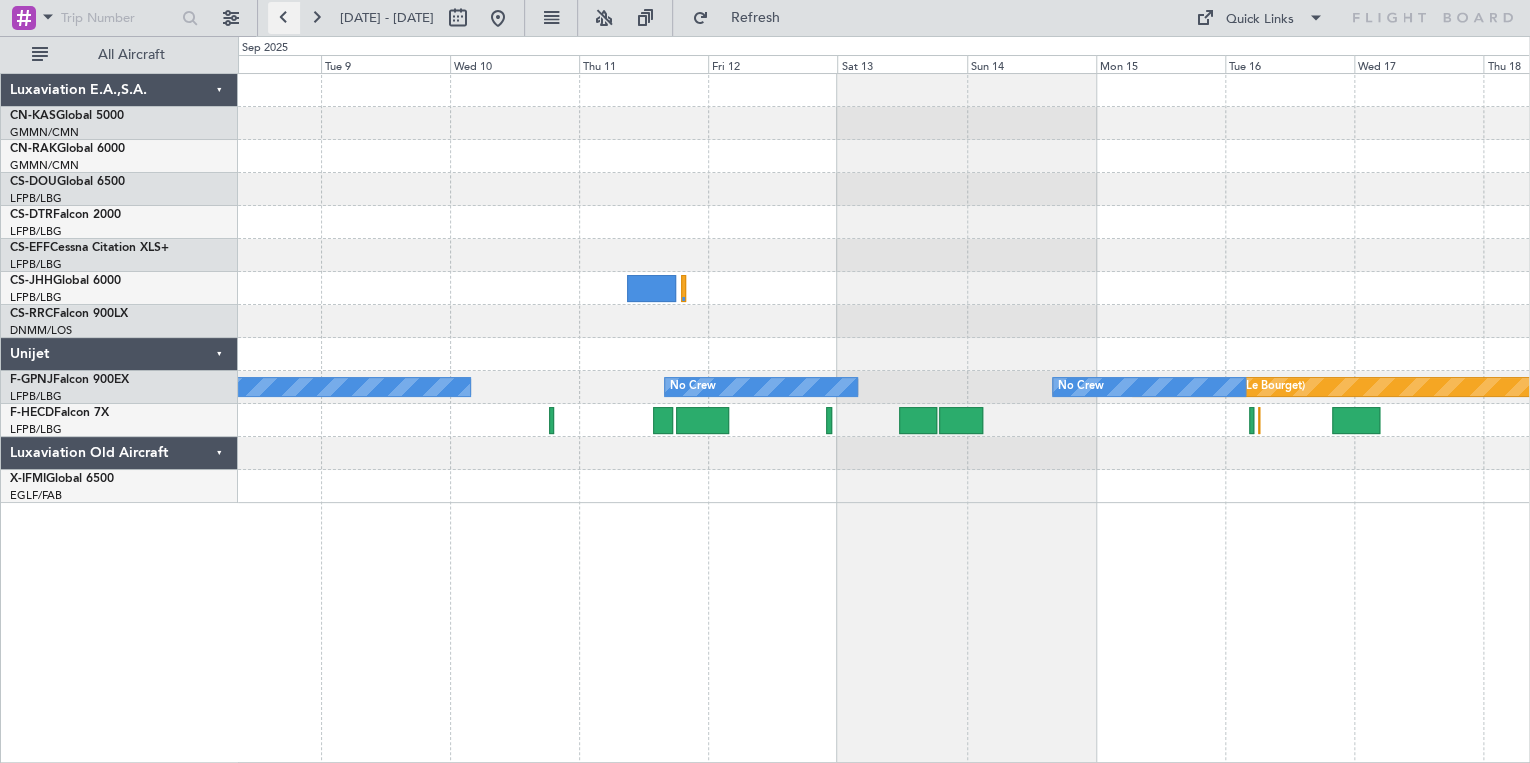 click at bounding box center [284, 18] 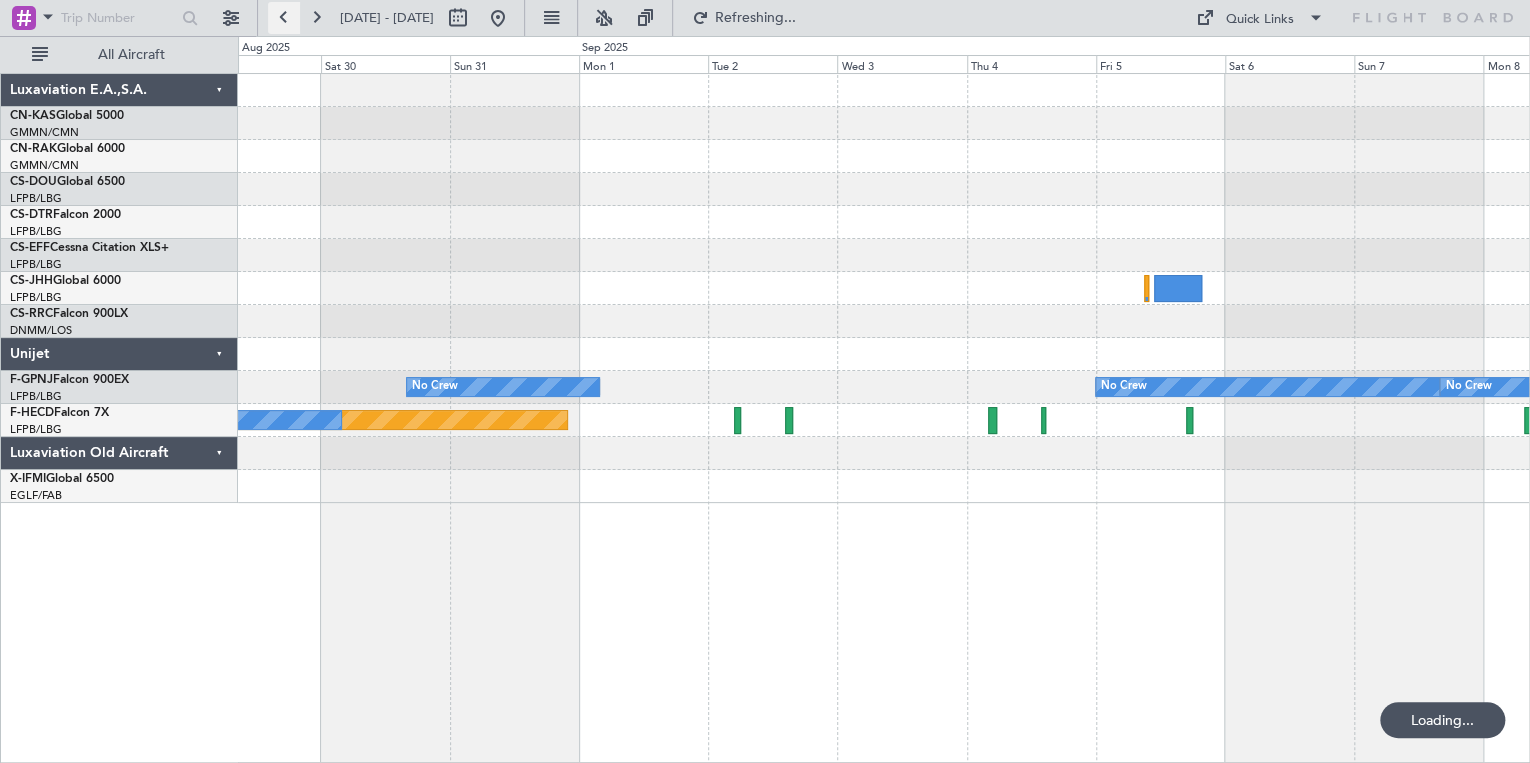 click at bounding box center (284, 18) 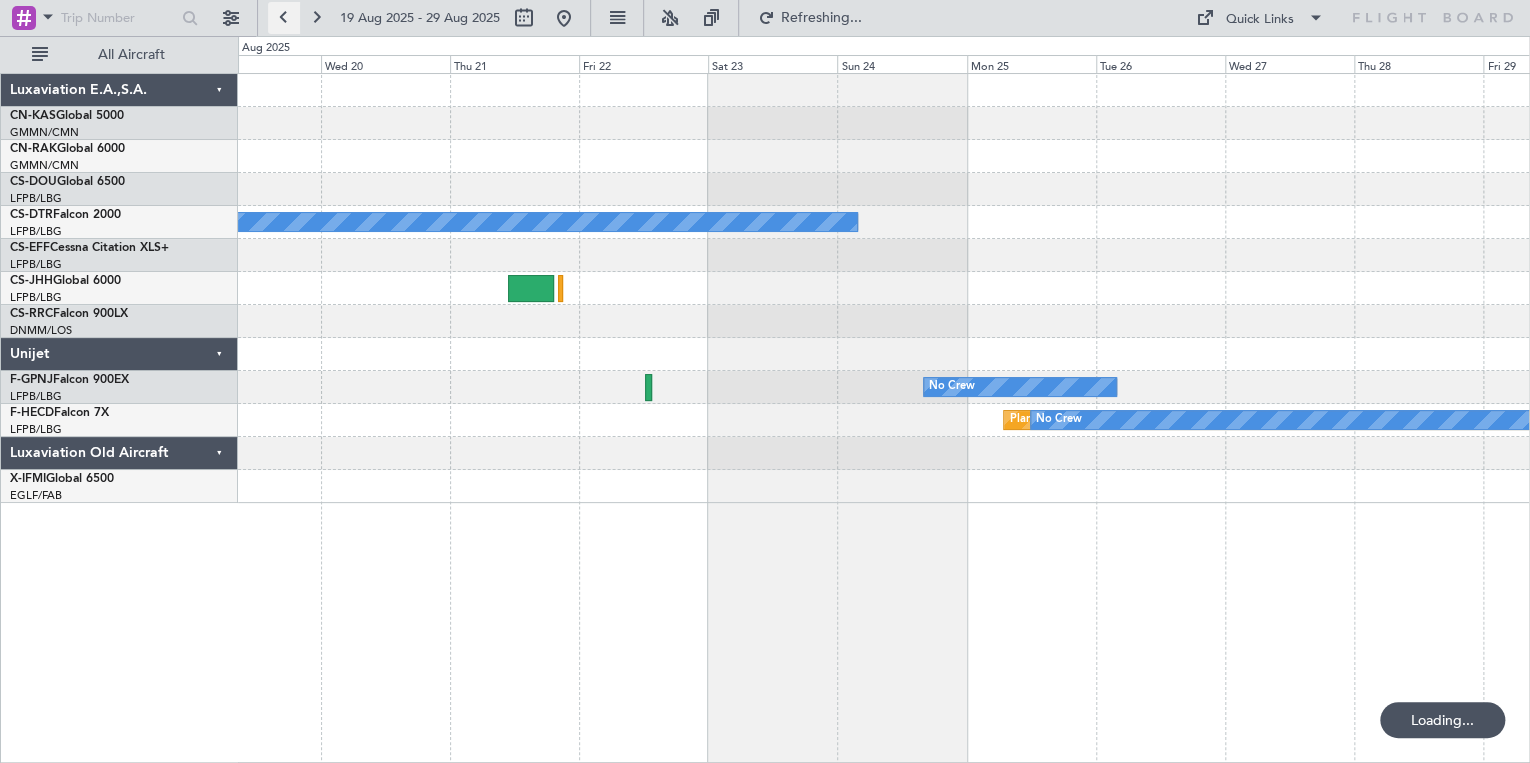 click at bounding box center (284, 18) 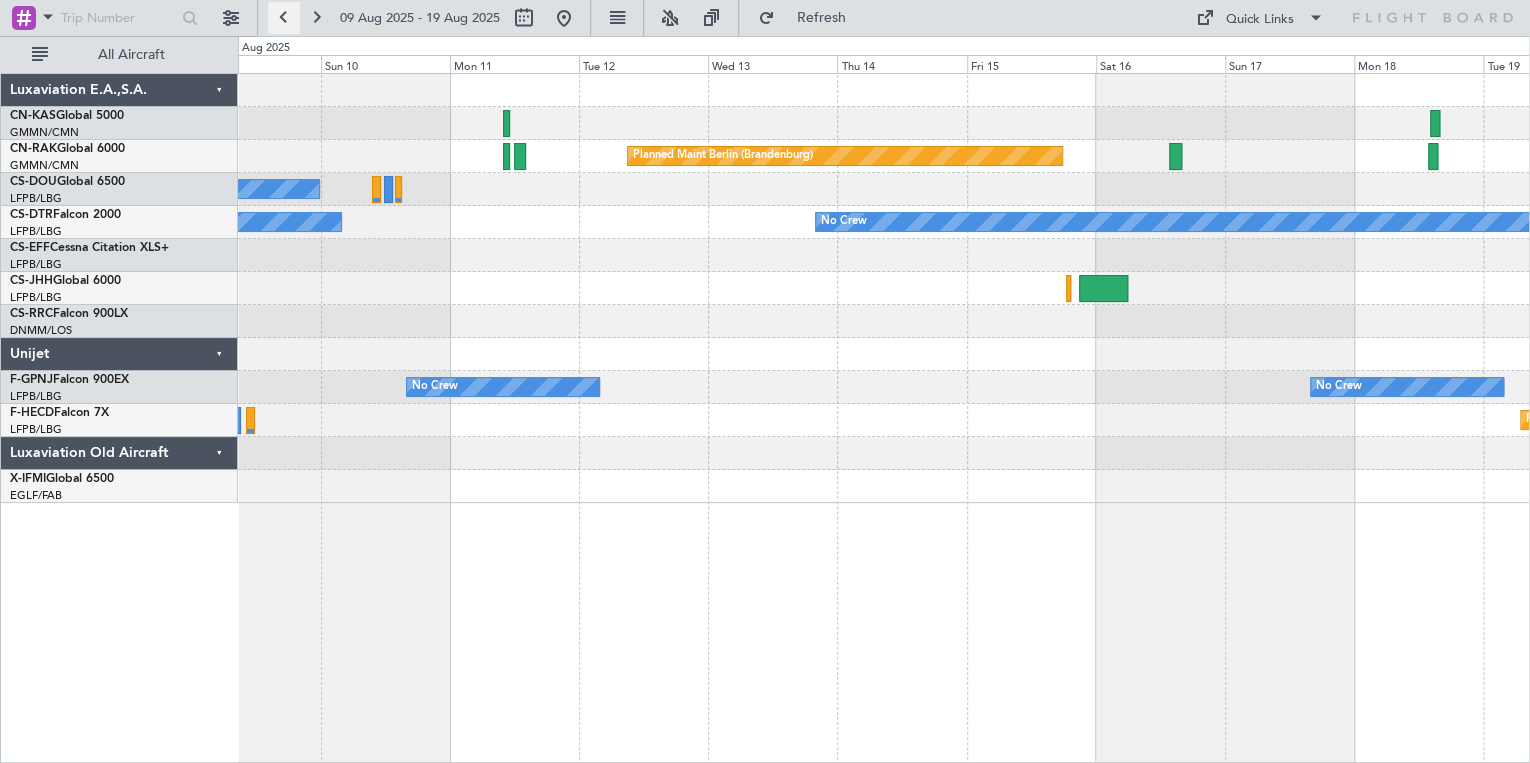 click at bounding box center (284, 18) 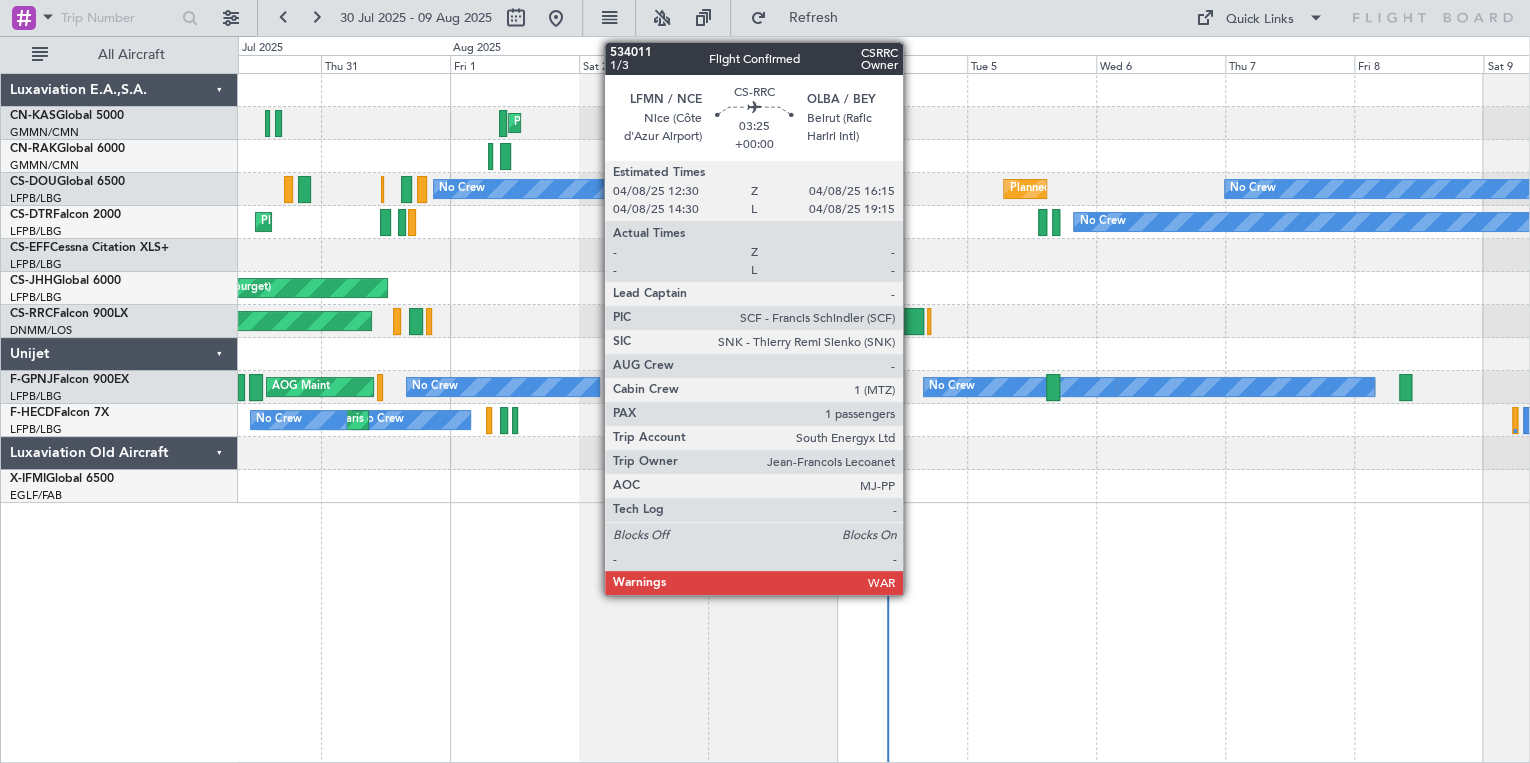 click 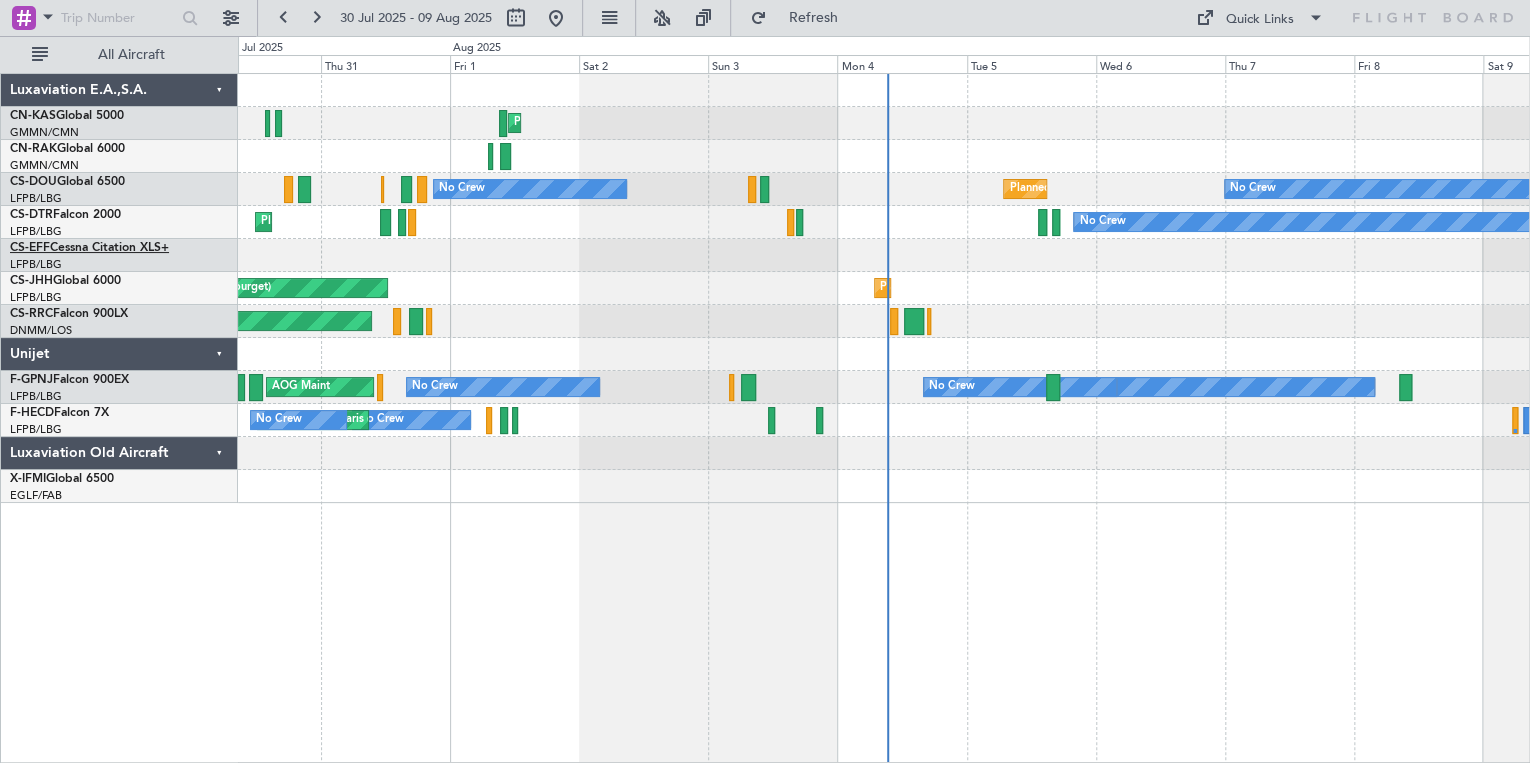 click on "CS-EFF  Cessna Citation XLS+" 